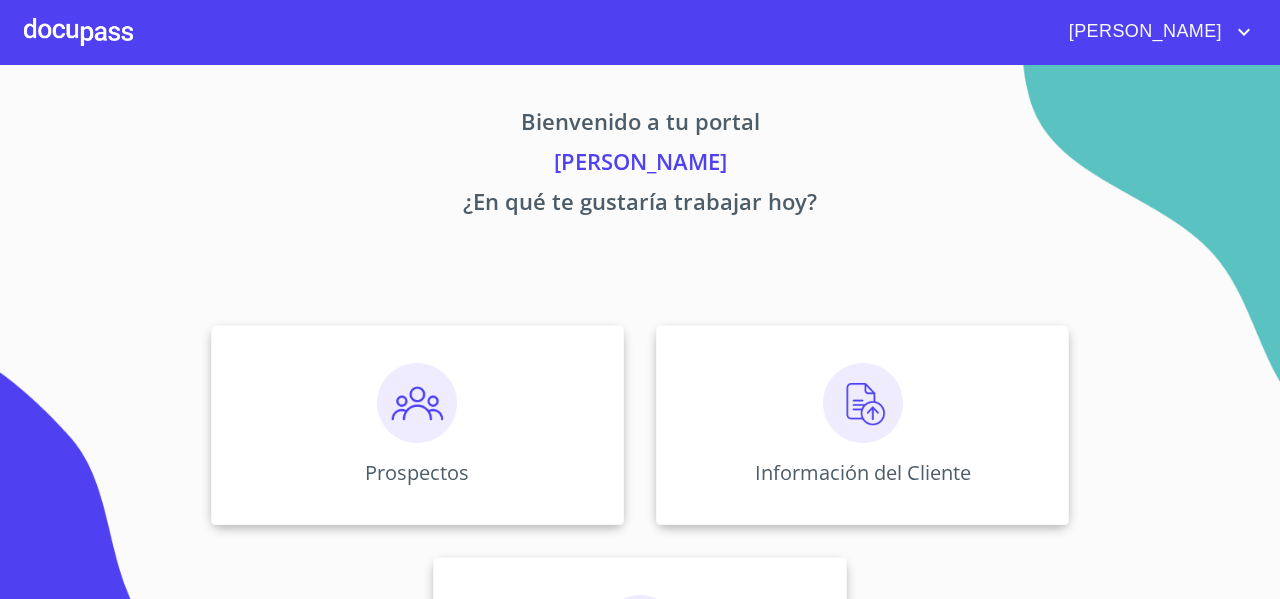scroll, scrollTop: 0, scrollLeft: 0, axis: both 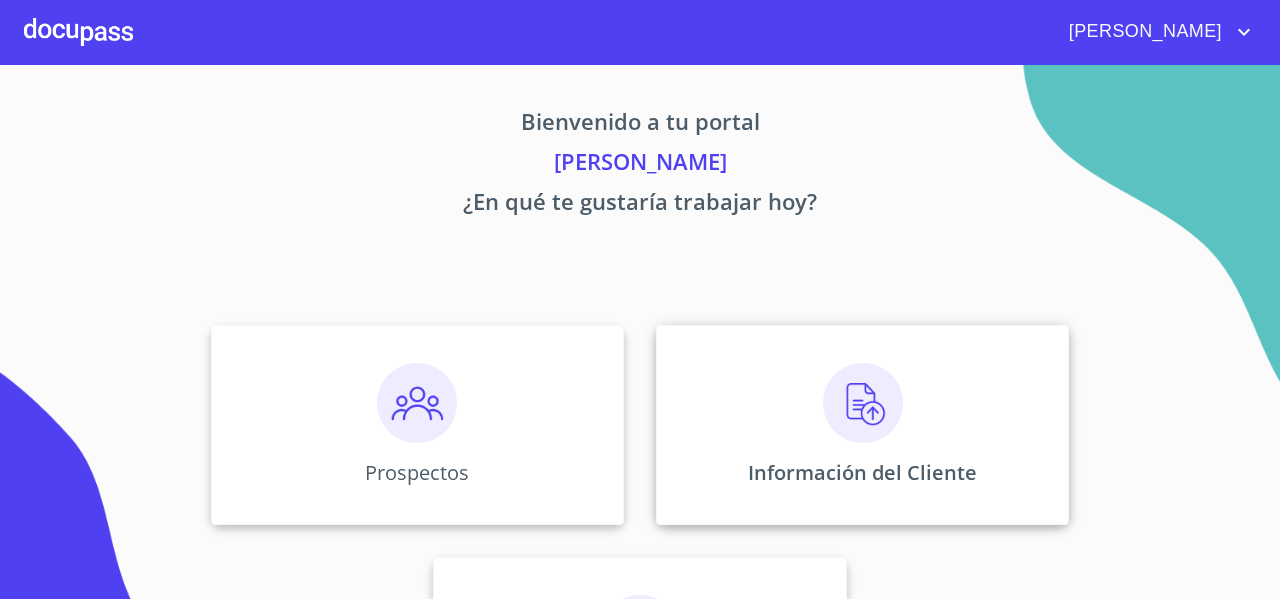 click on "Información del Cliente" at bounding box center [862, 425] 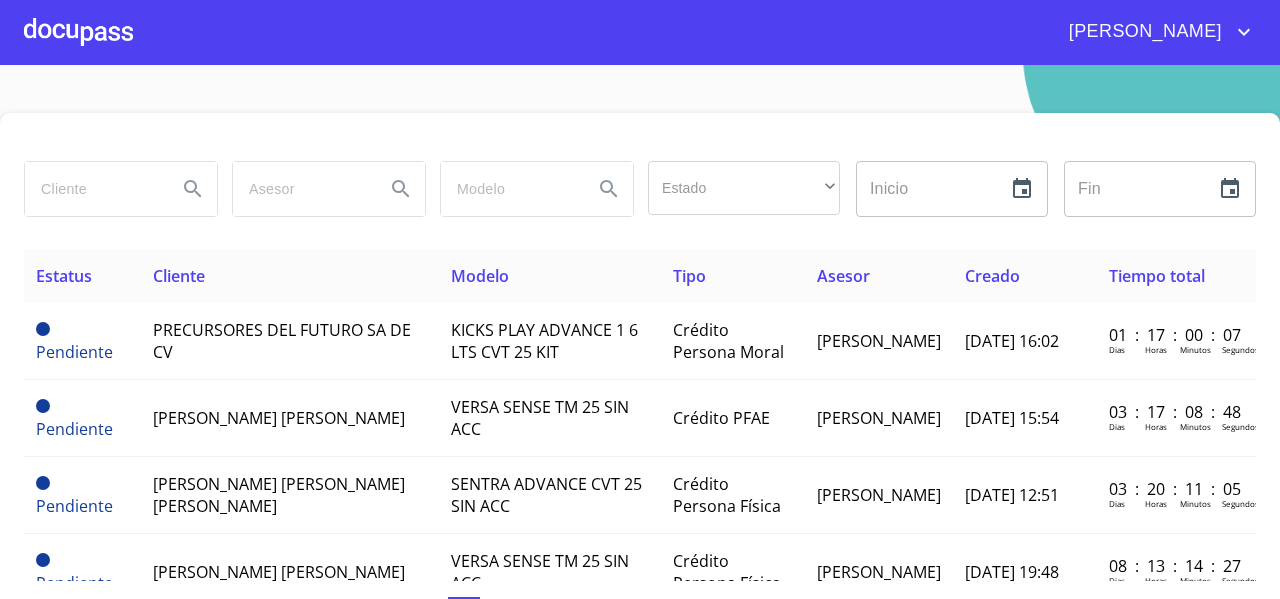 click at bounding box center [93, 189] 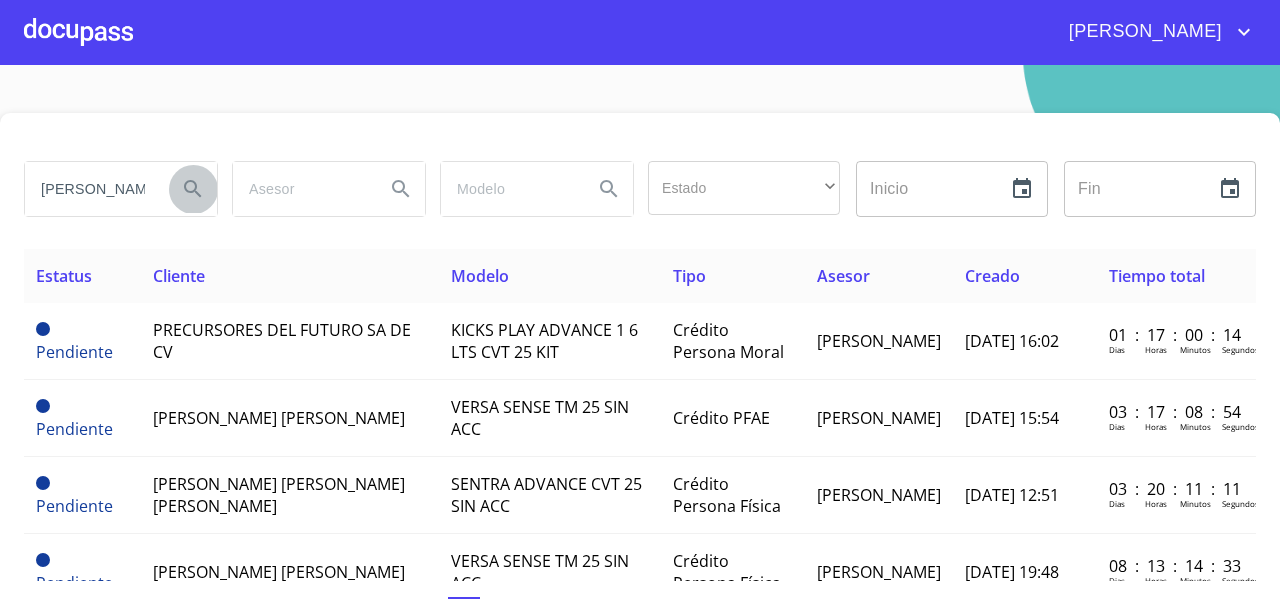 click 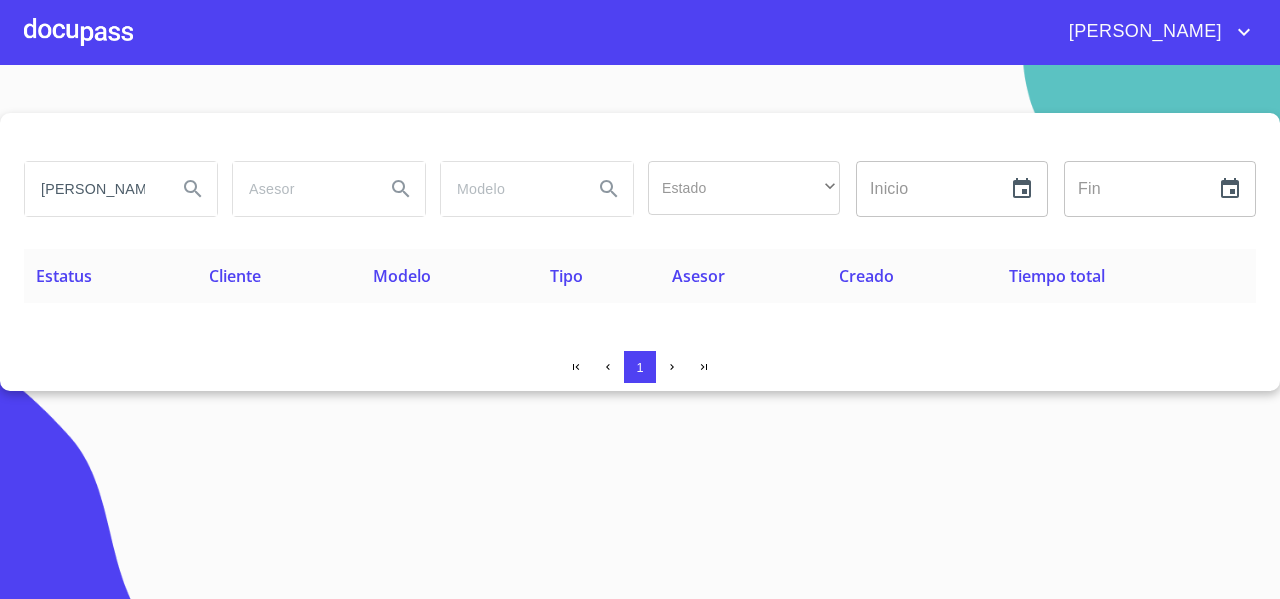 click on "[PERSON_NAME]" at bounding box center [93, 189] 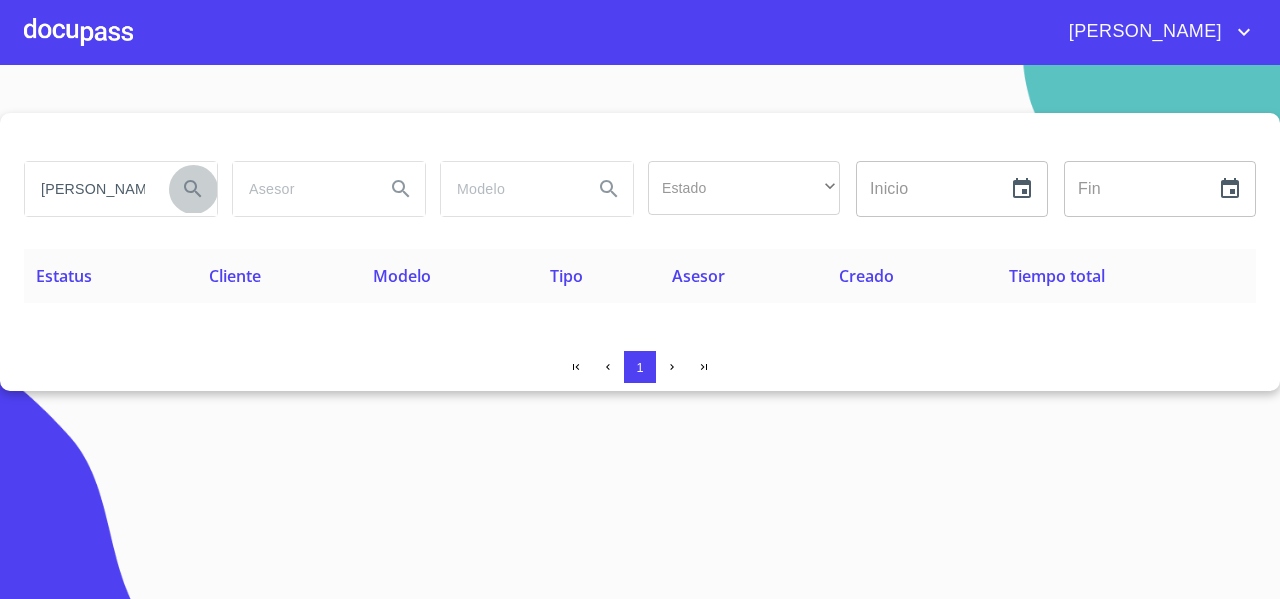click 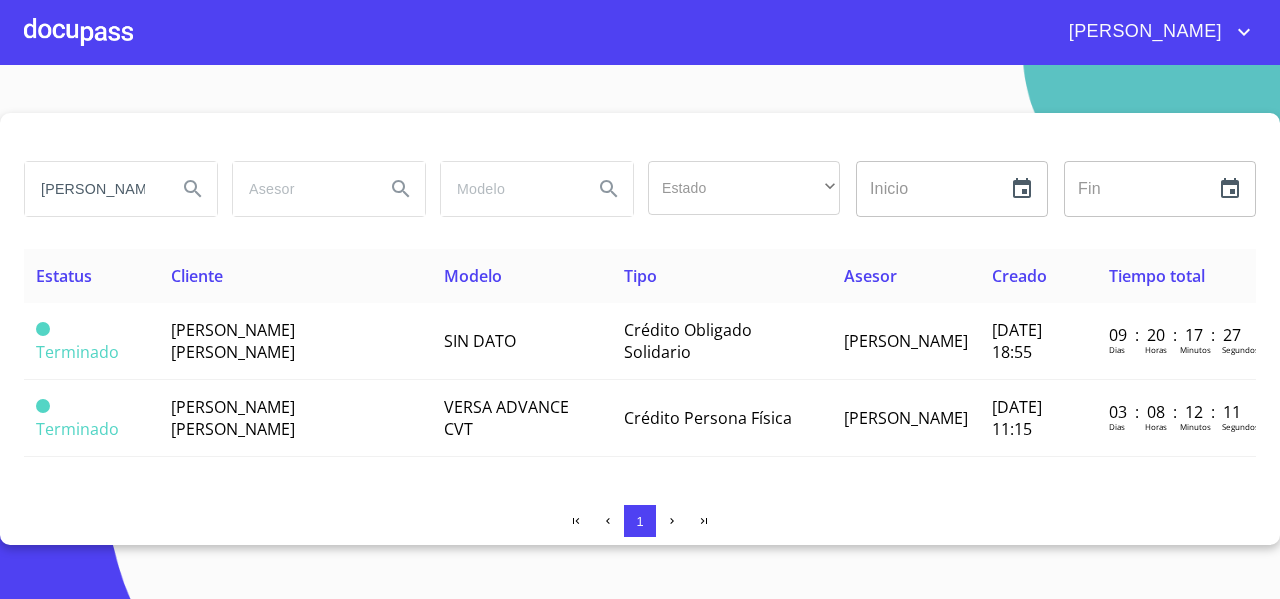 click at bounding box center (78, 32) 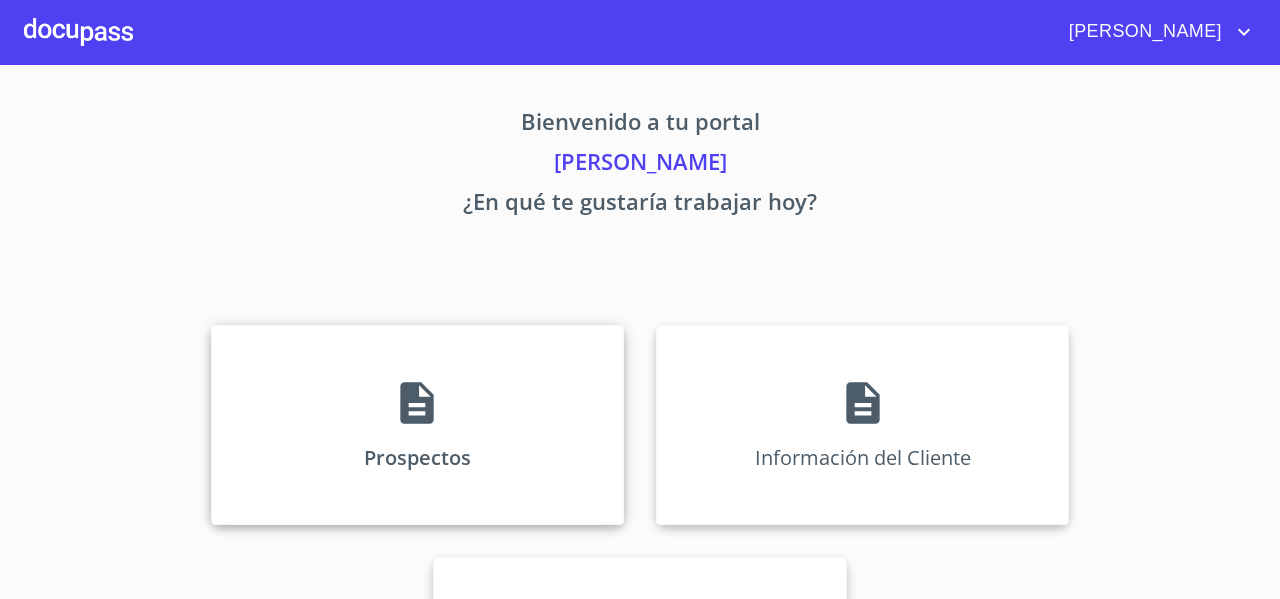 click on "Prospectos" at bounding box center (417, 425) 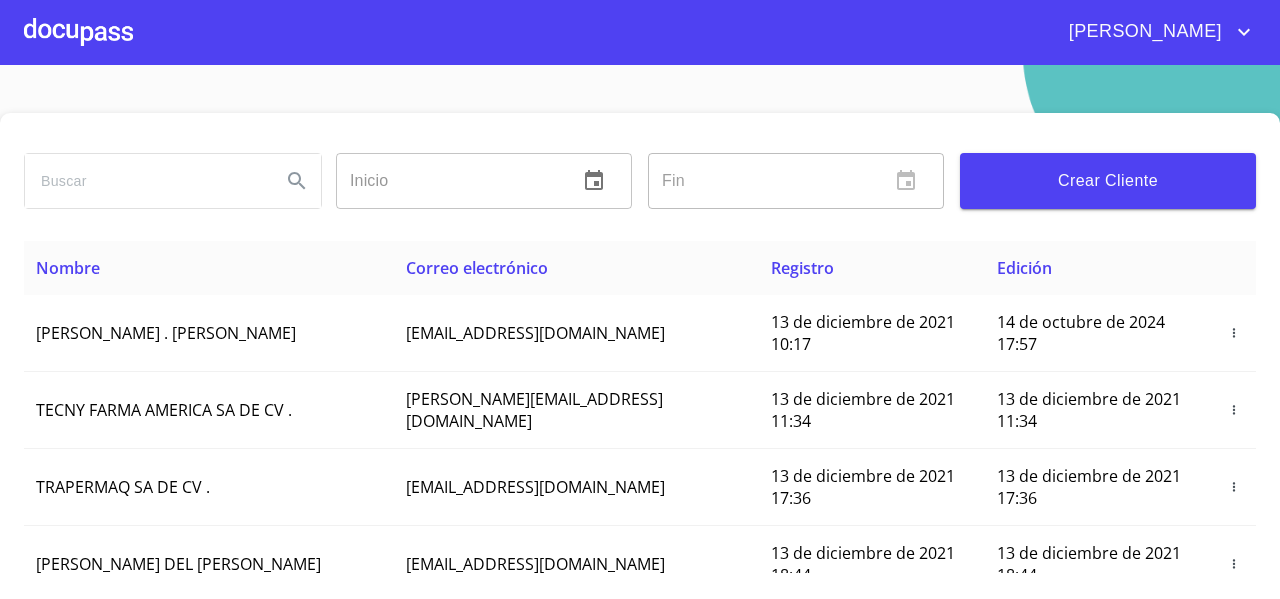 click at bounding box center (145, 181) 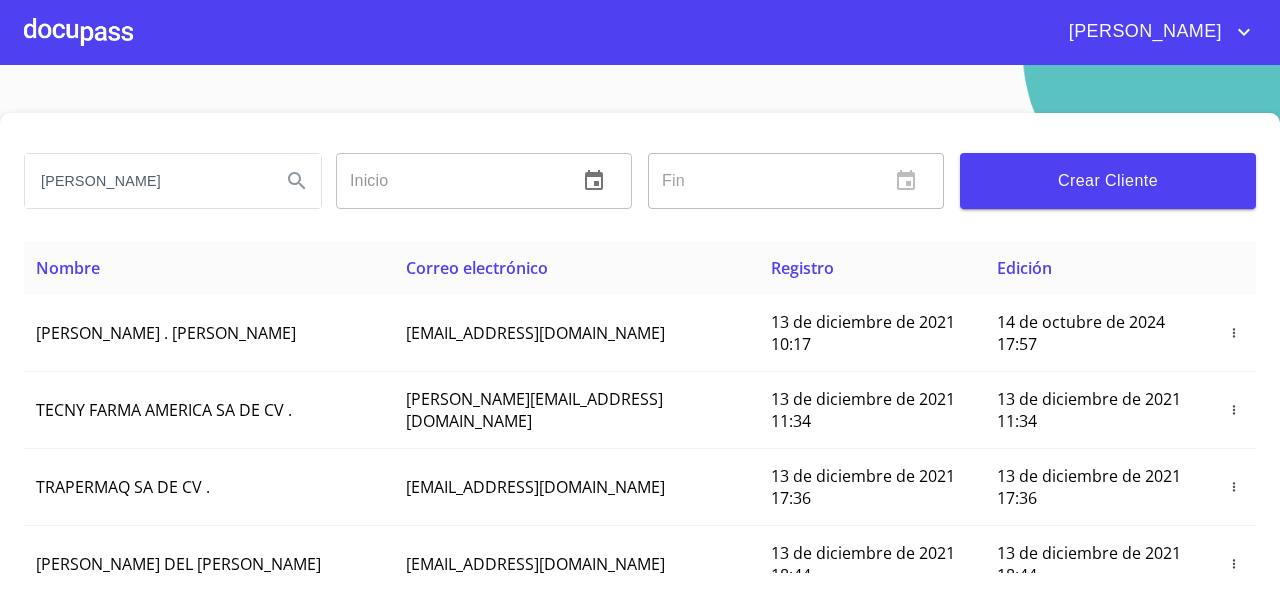 type on "[PERSON_NAME]" 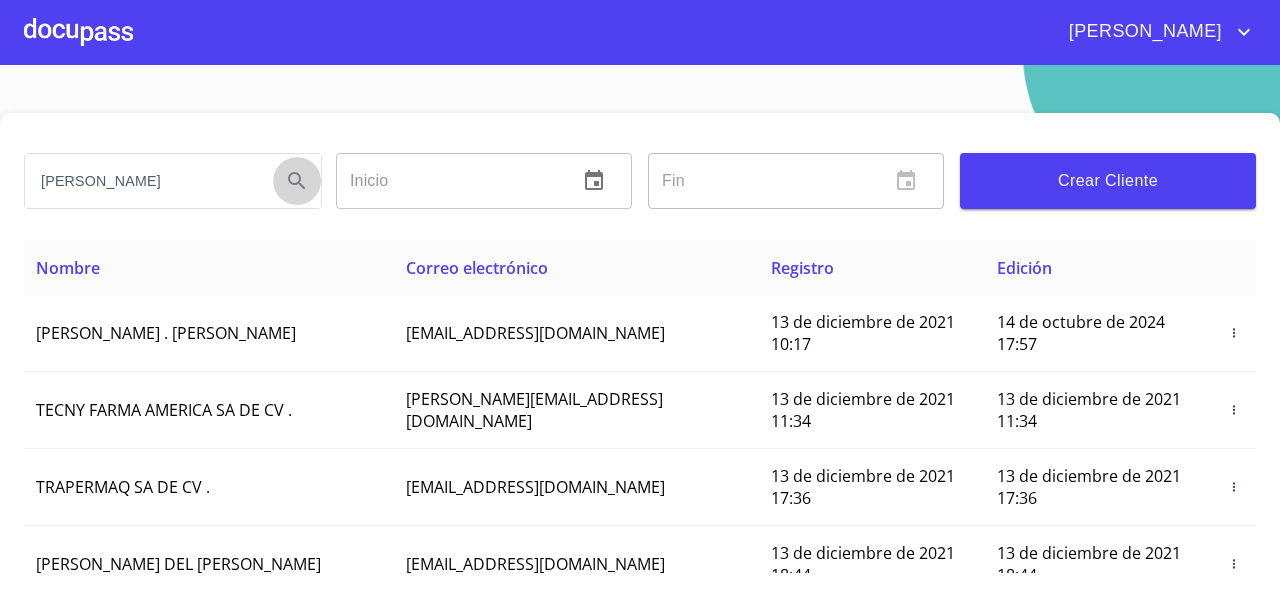 click 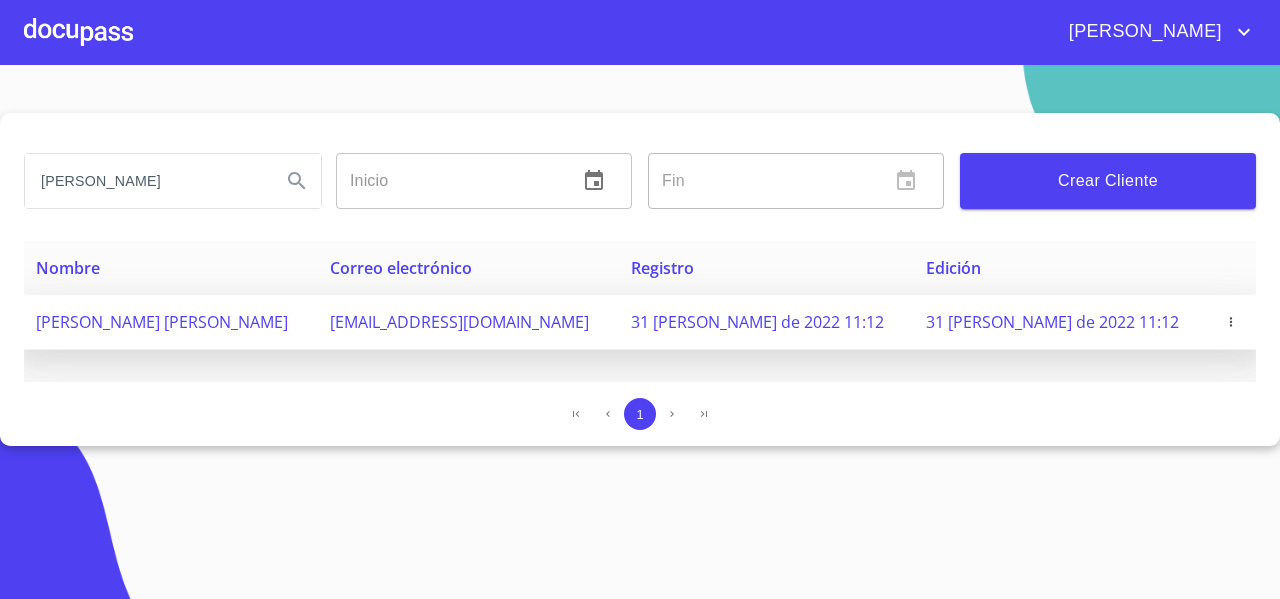 click 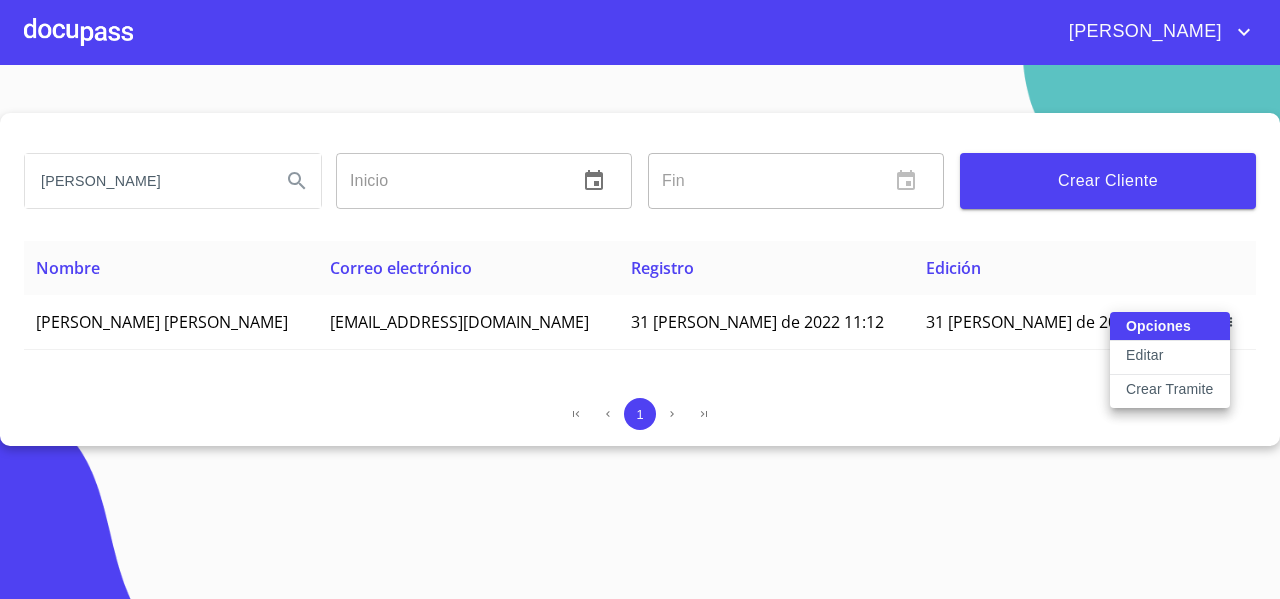 click at bounding box center [640, 299] 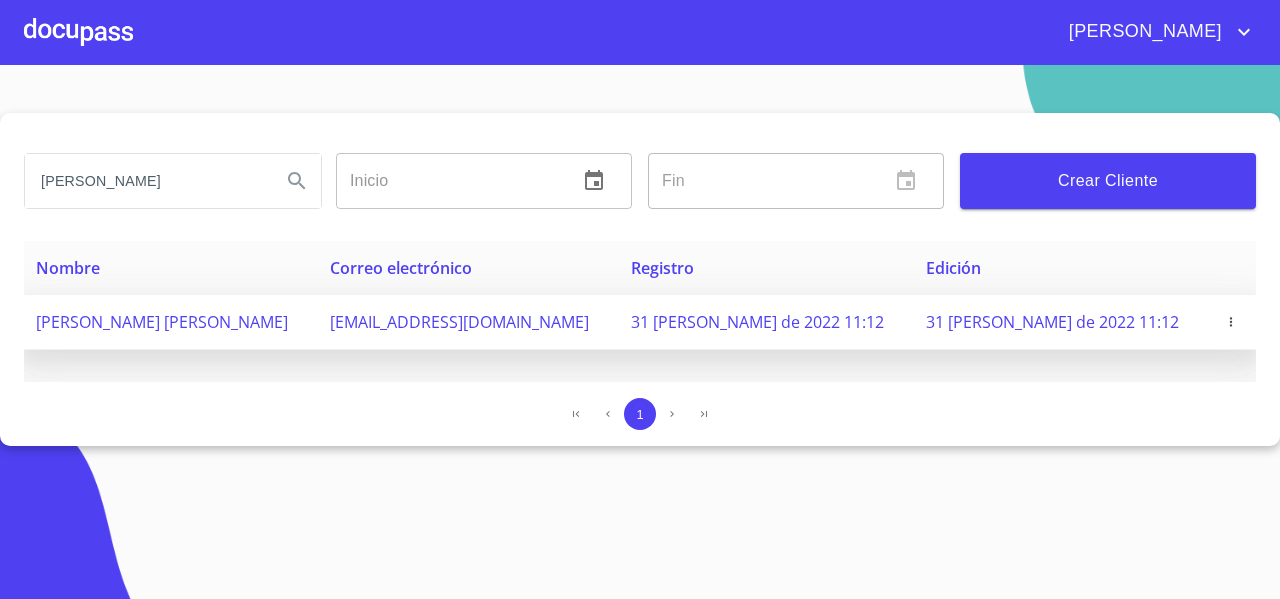 click 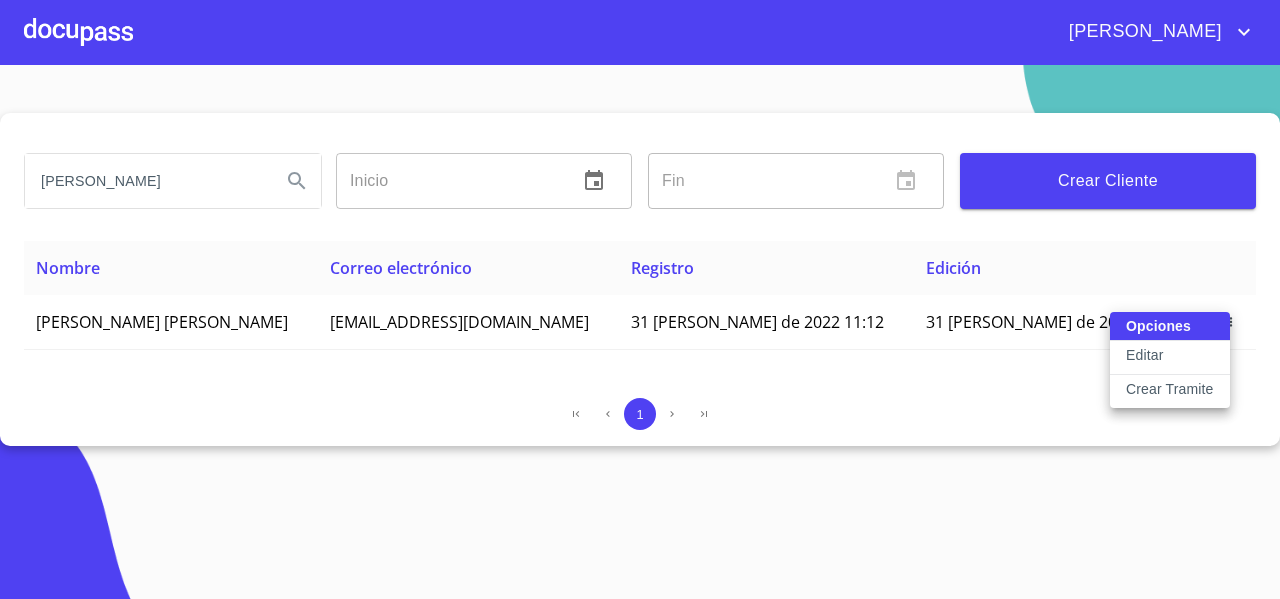click at bounding box center [640, 299] 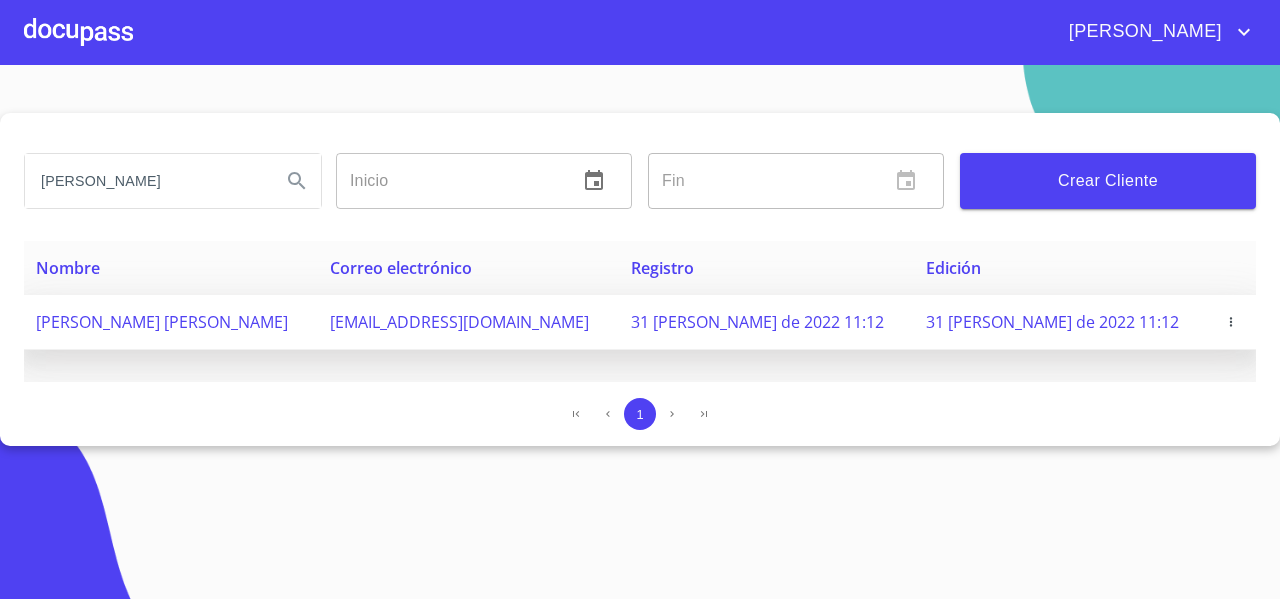 click 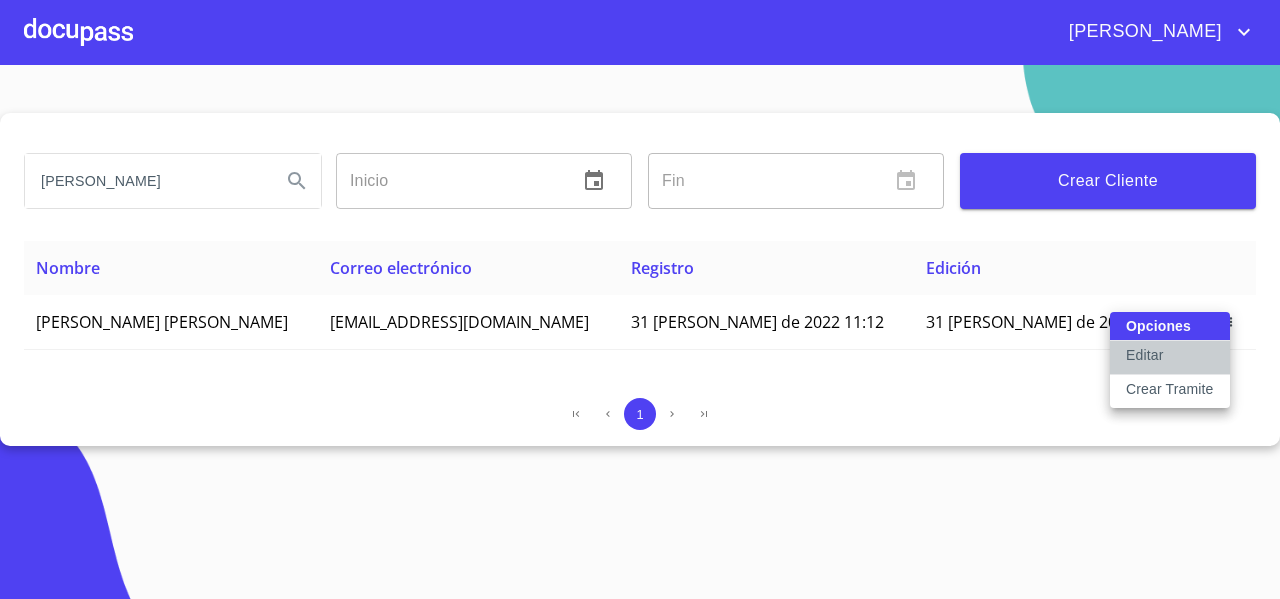 click on "Editar" at bounding box center (1144, 355) 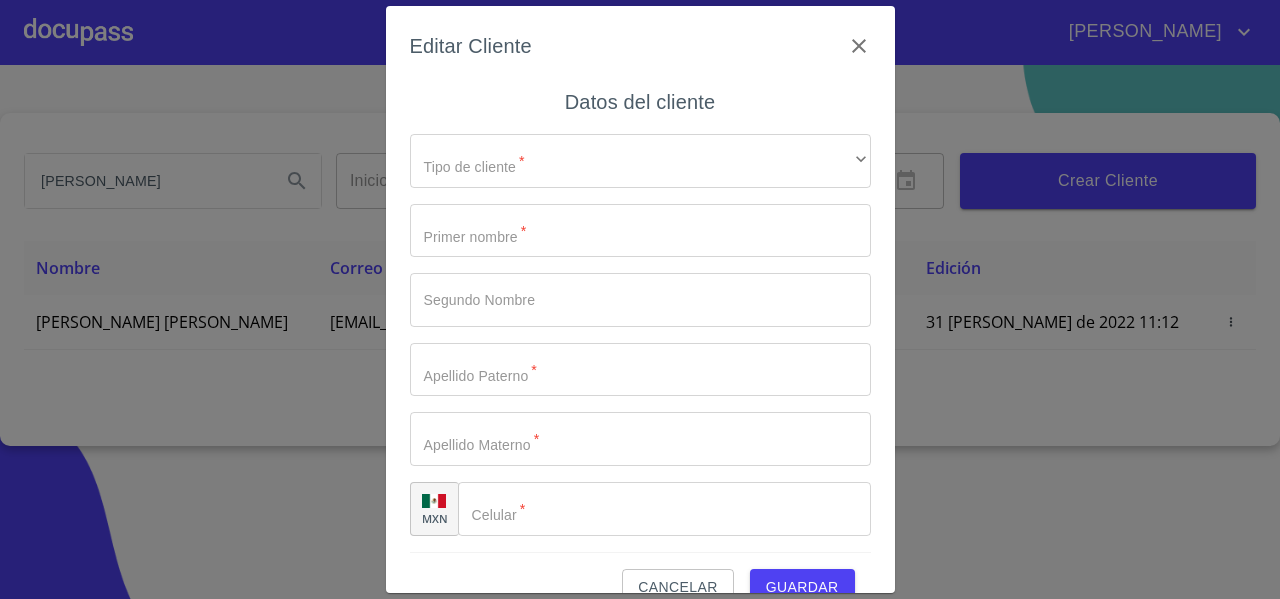 type on "[PERSON_NAME]" 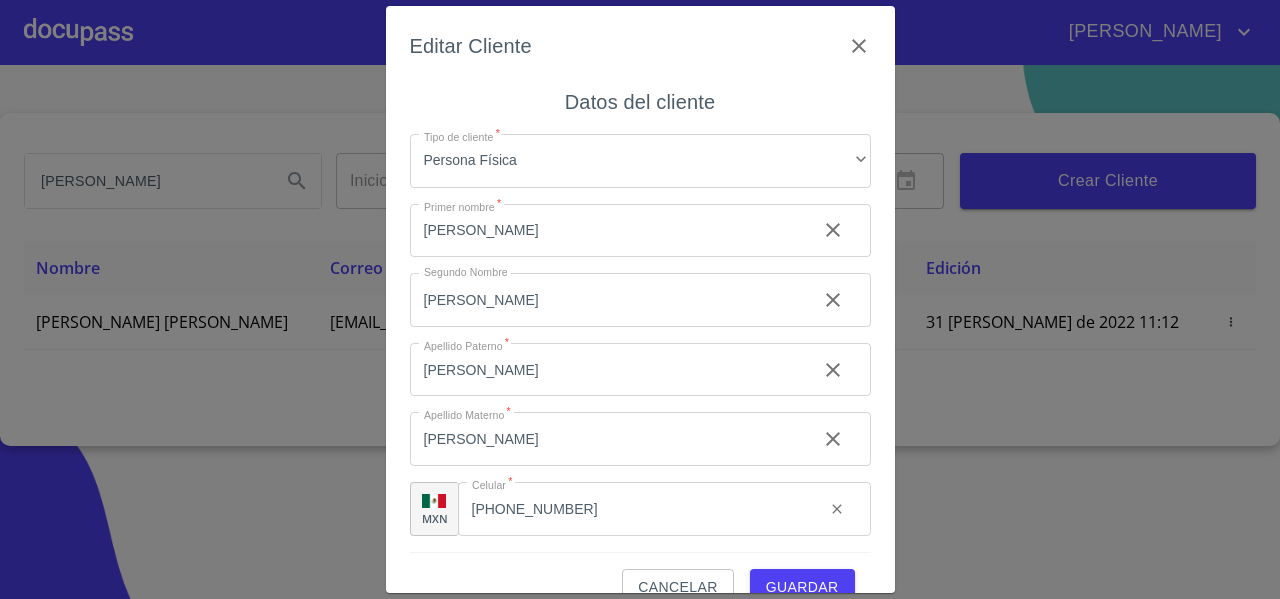 scroll, scrollTop: 36, scrollLeft: 0, axis: vertical 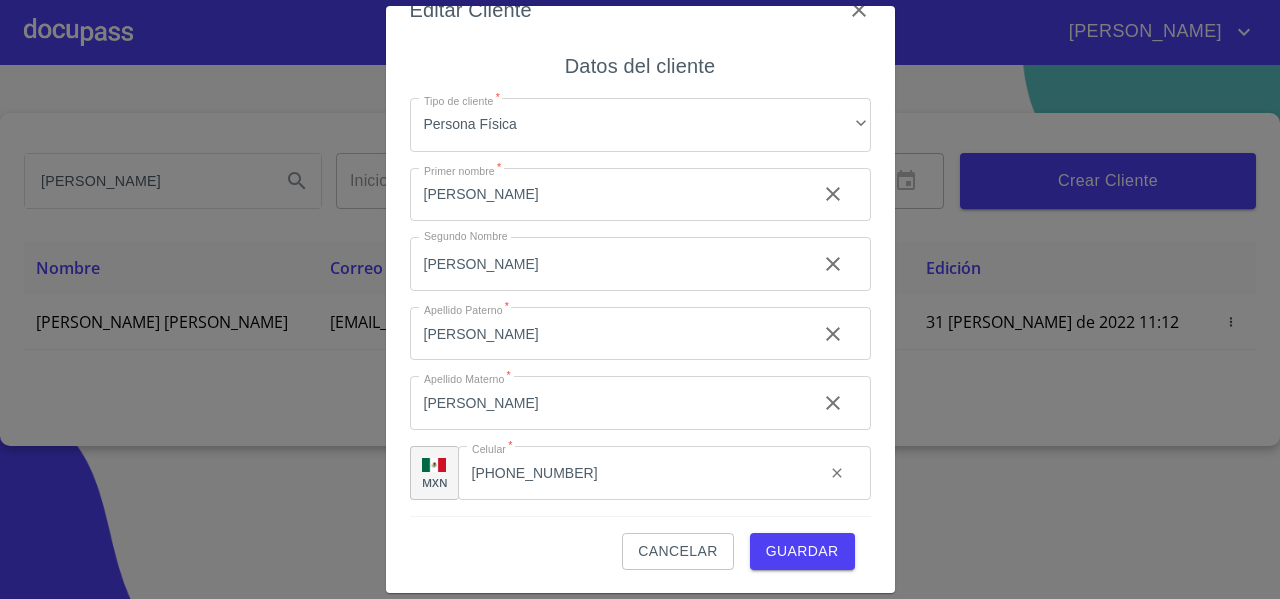 click on "Cancelar Guardar" at bounding box center (640, 543) 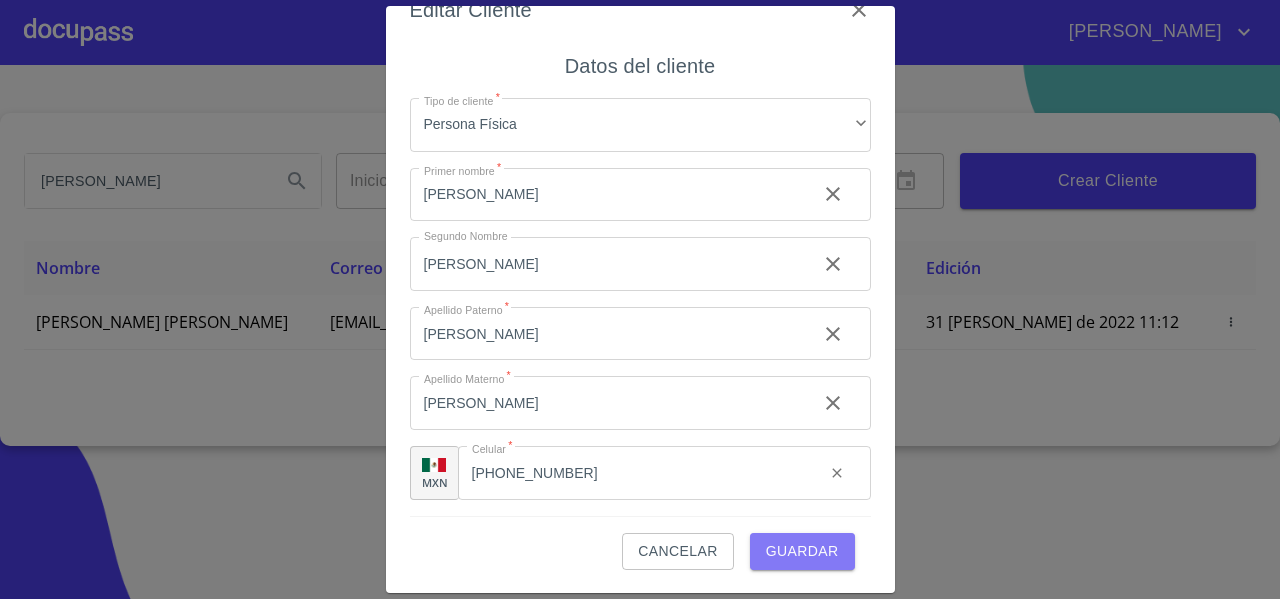 click on "Guardar" at bounding box center [802, 551] 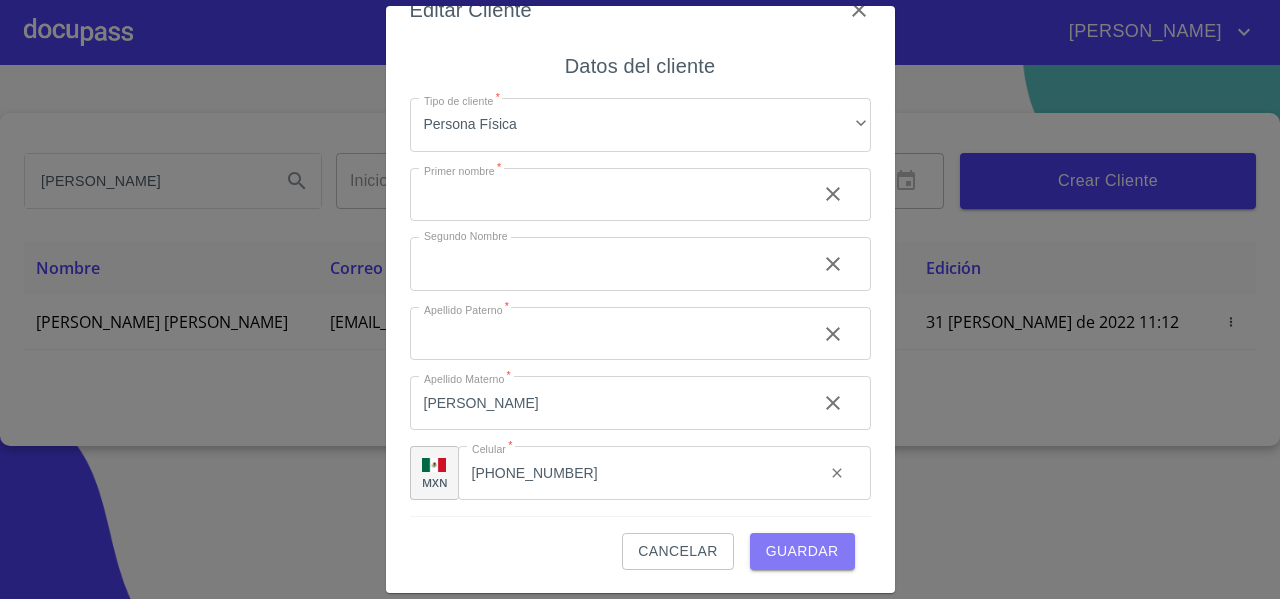 type 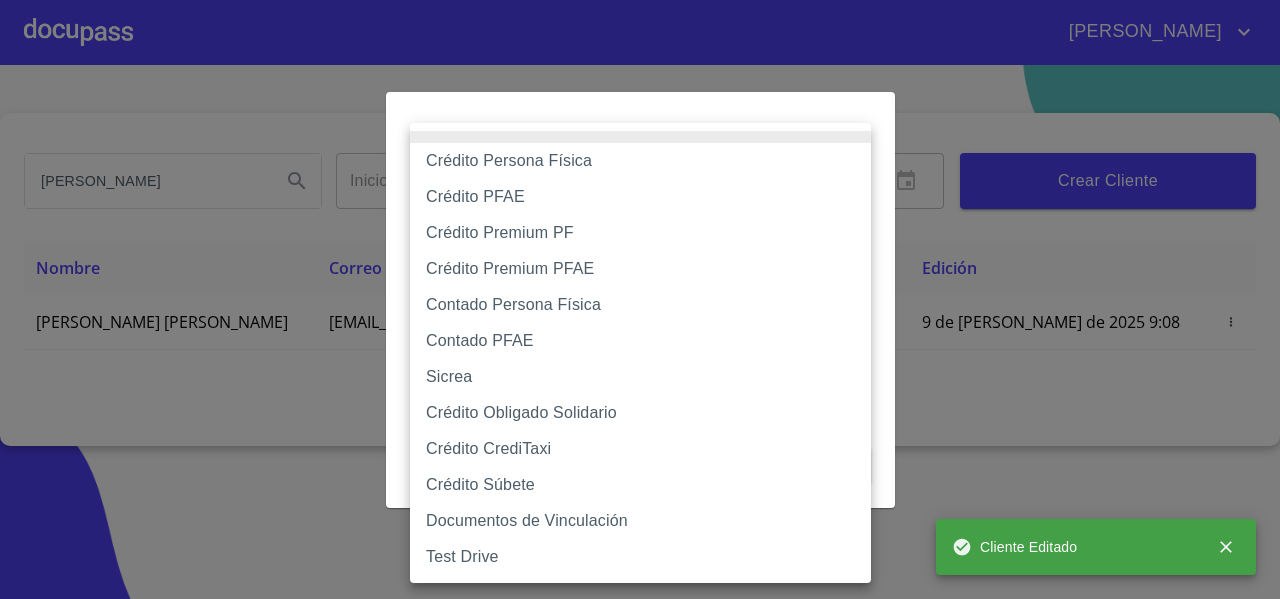 click on "[PERSON_NAME] [PERSON_NAME] Inicio ​ Fin ​ Crear Cliente Nombre   Correo electrónico   Registro   Edición     [PERSON_NAME] [PERSON_NAME] [EMAIL_ADDRESS][DOMAIN_NAME] 31 [PERSON_NAME] de 2022 11:12 9 de [PERSON_NAME] de 2025 9:08 1 Cliente Editado
Salir Crear Flujo Selecciona Flujo ​ Selecciona Flujo Cancelar Guardar Crédito Persona Física Crédito PFAE Crédito Premium PF Crédito Premium PFAE Contado Persona Física Contado PFAE Sicrea Crédito Obligado Solidario Crédito CrediTaxi Crédito Súbete Documentos de Vinculación Test Drive" at bounding box center (640, 299) 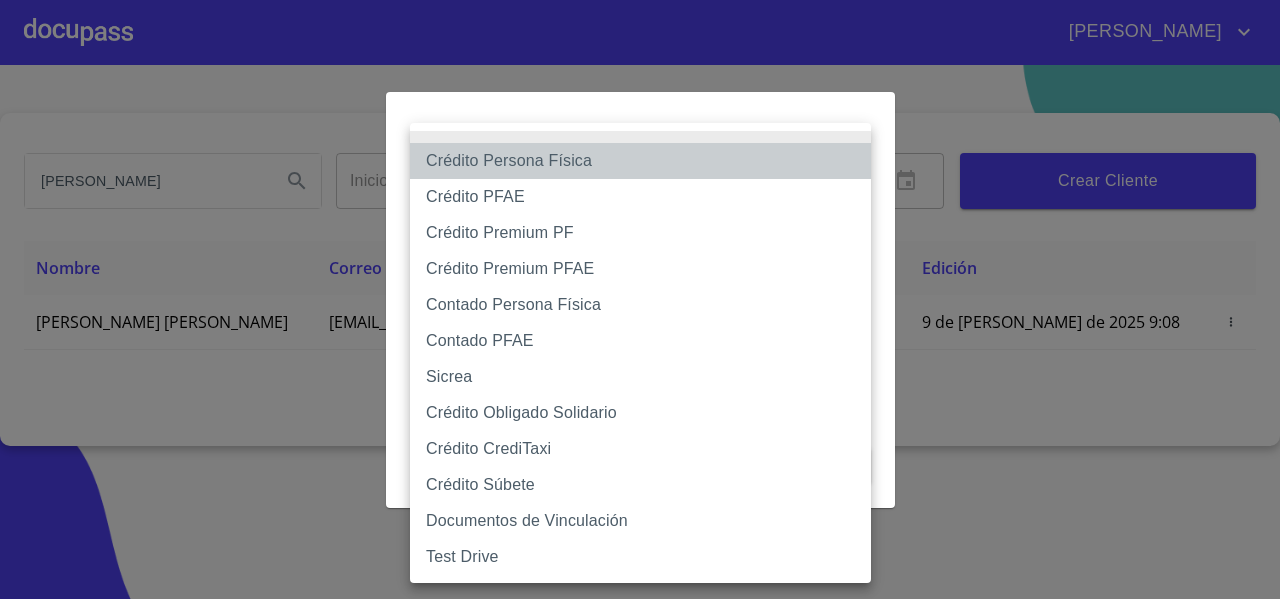 click on "Crédito Persona Física" at bounding box center (640, 161) 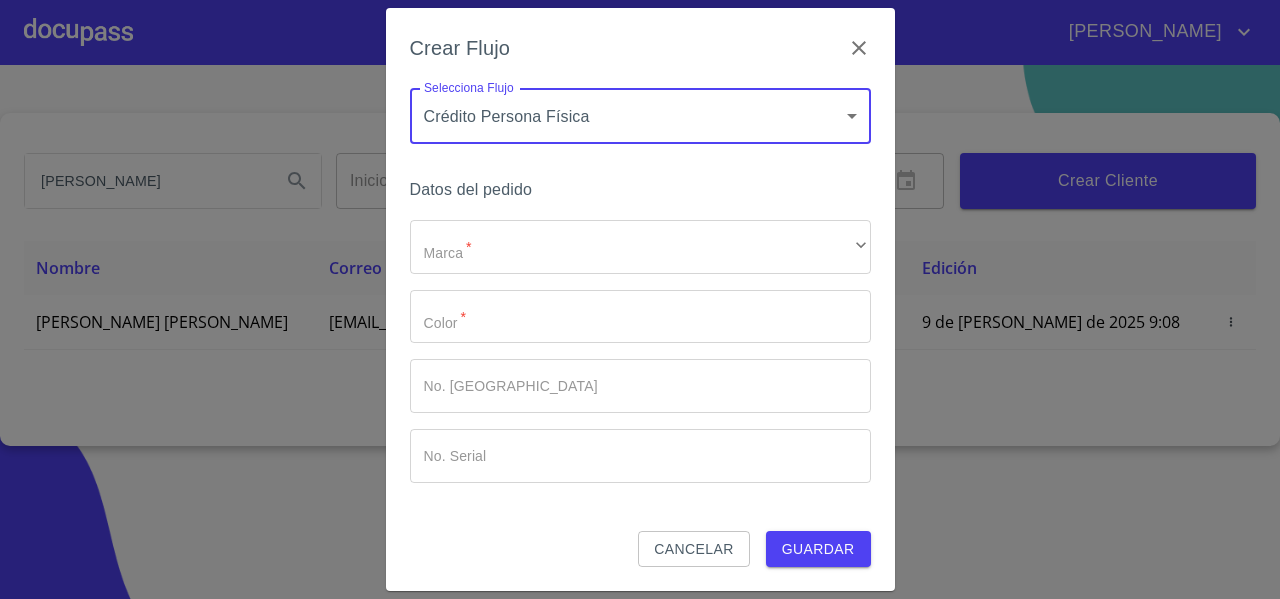 click on "Datos del pedido" at bounding box center (640, 190) 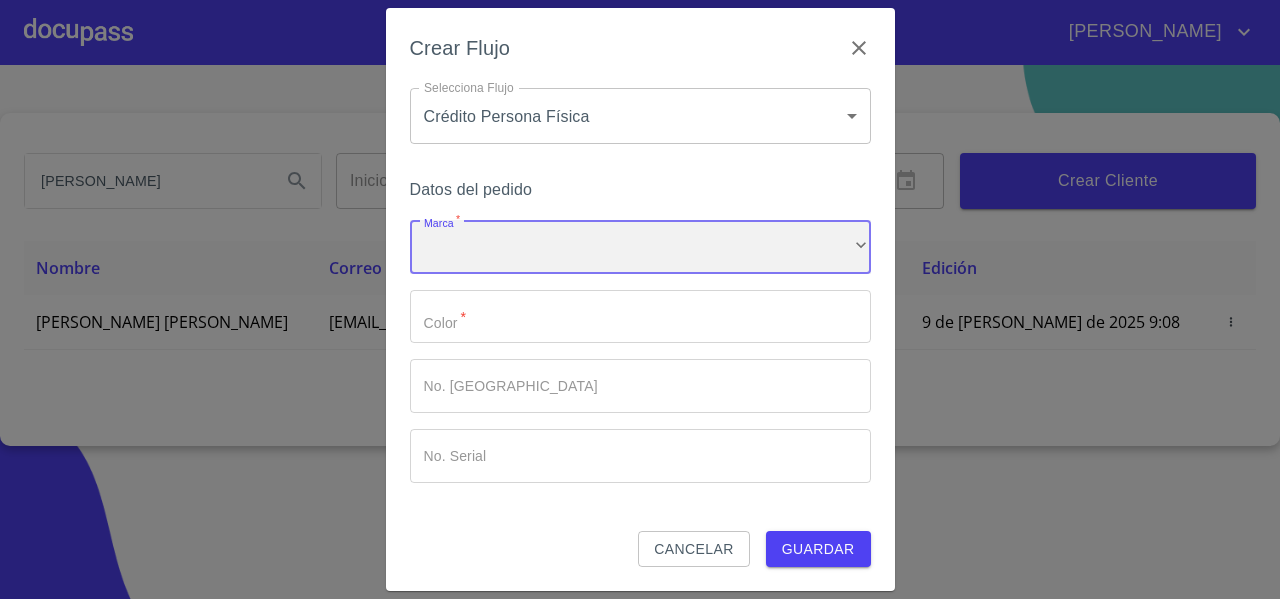 click on "​" at bounding box center [640, 247] 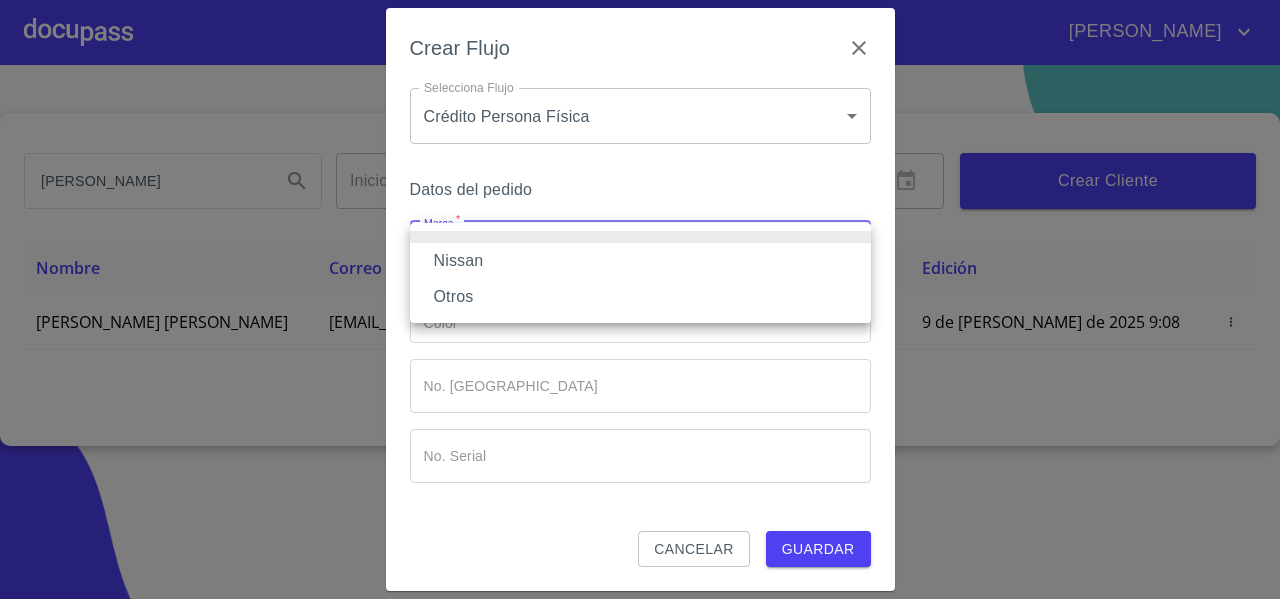 click on "Nissan" at bounding box center (640, 261) 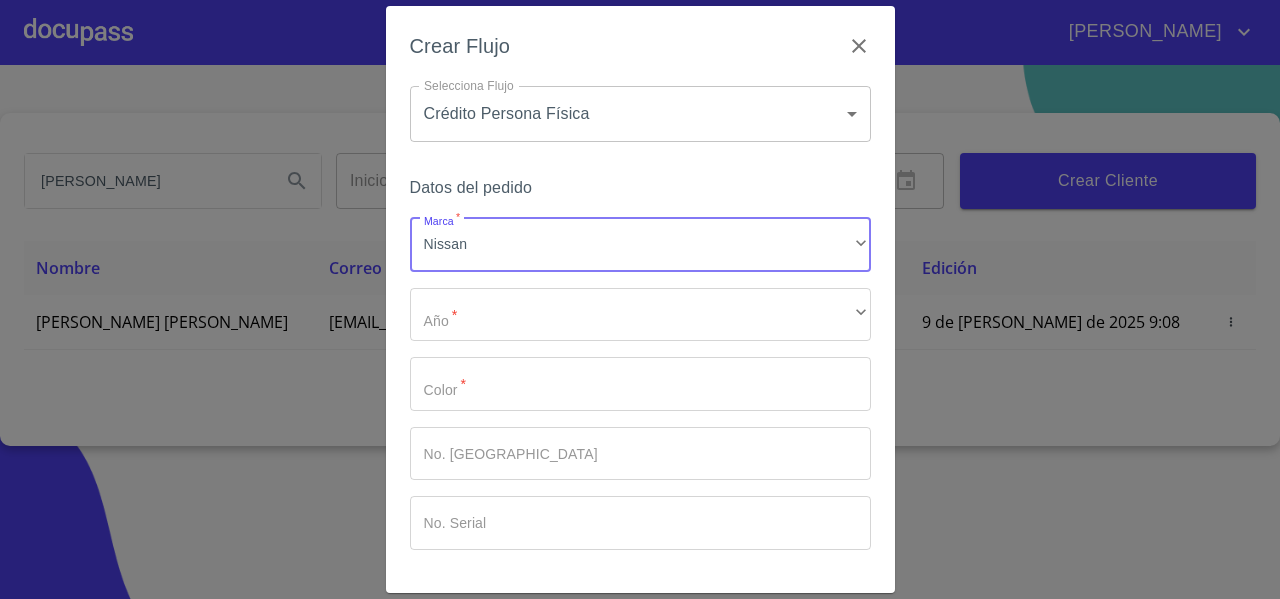 click on "Datos del pedido" at bounding box center [640, 188] 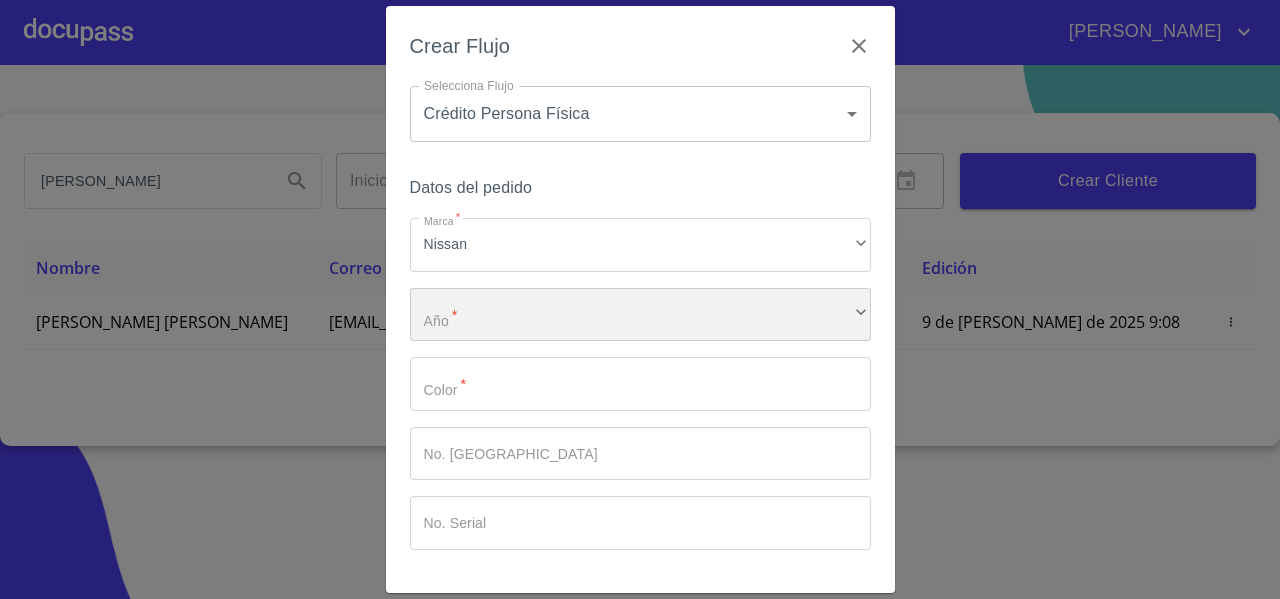 click on "​" at bounding box center [640, 315] 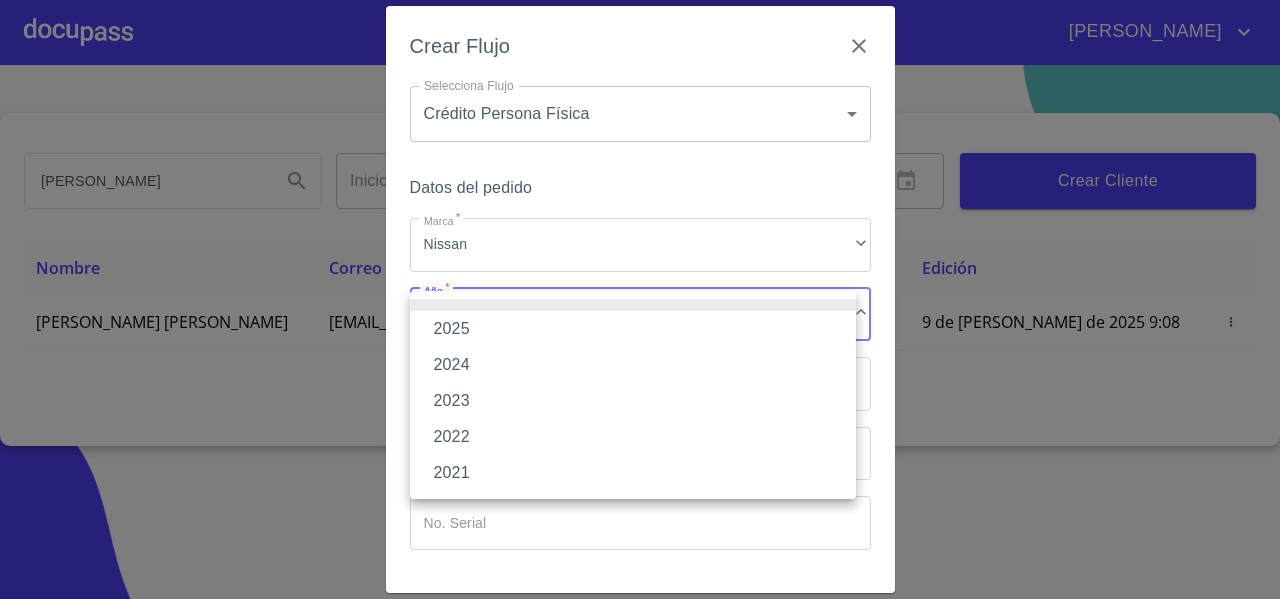 click on "2025" at bounding box center [633, 329] 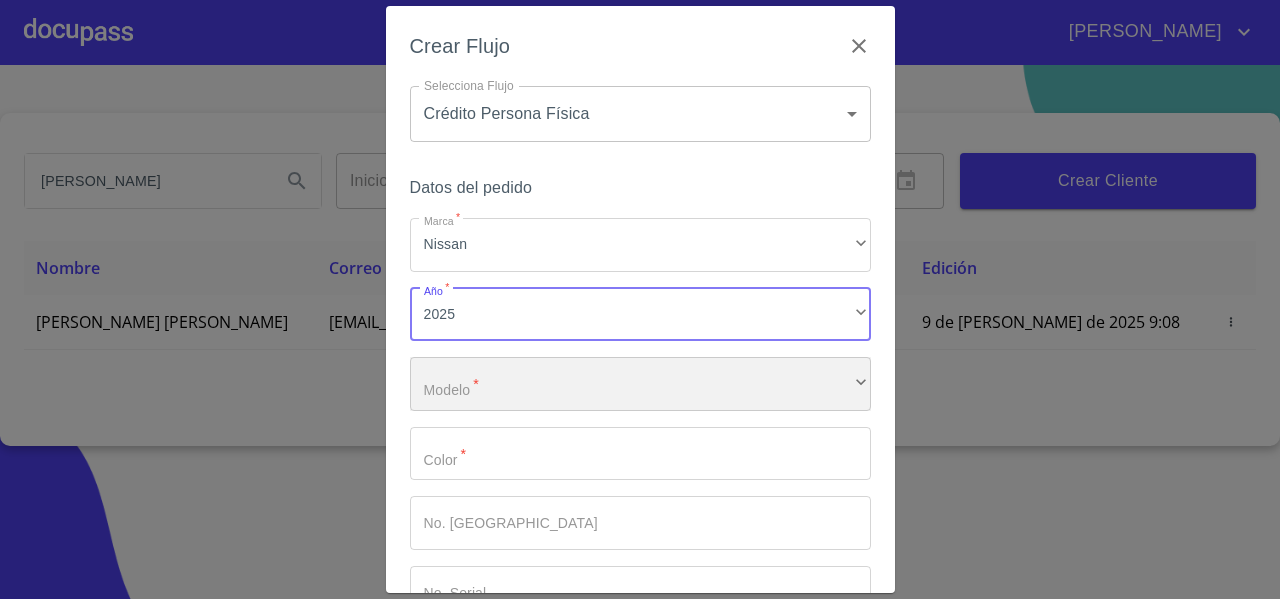 click on "​" at bounding box center [640, 384] 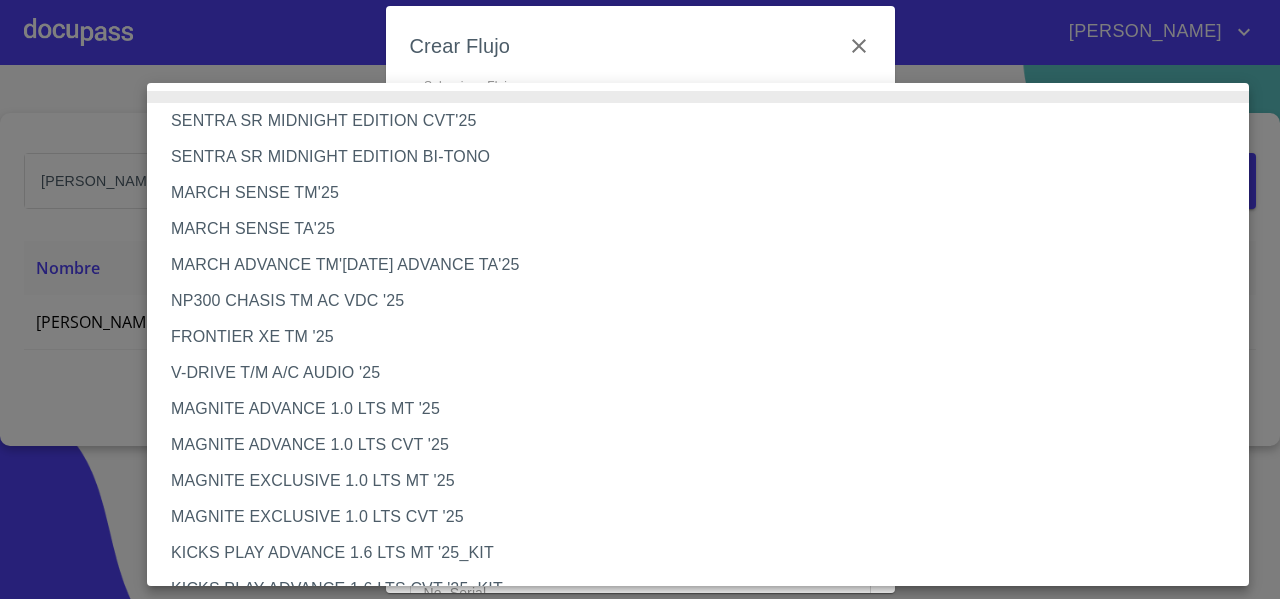type 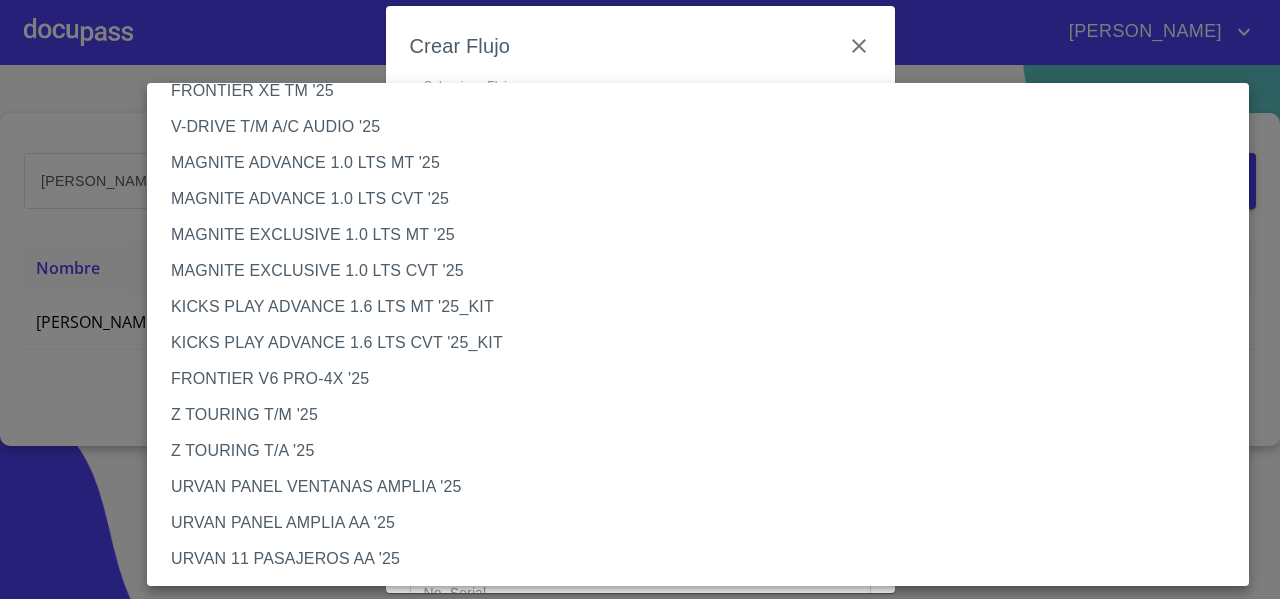 scroll, scrollTop: 246, scrollLeft: 0, axis: vertical 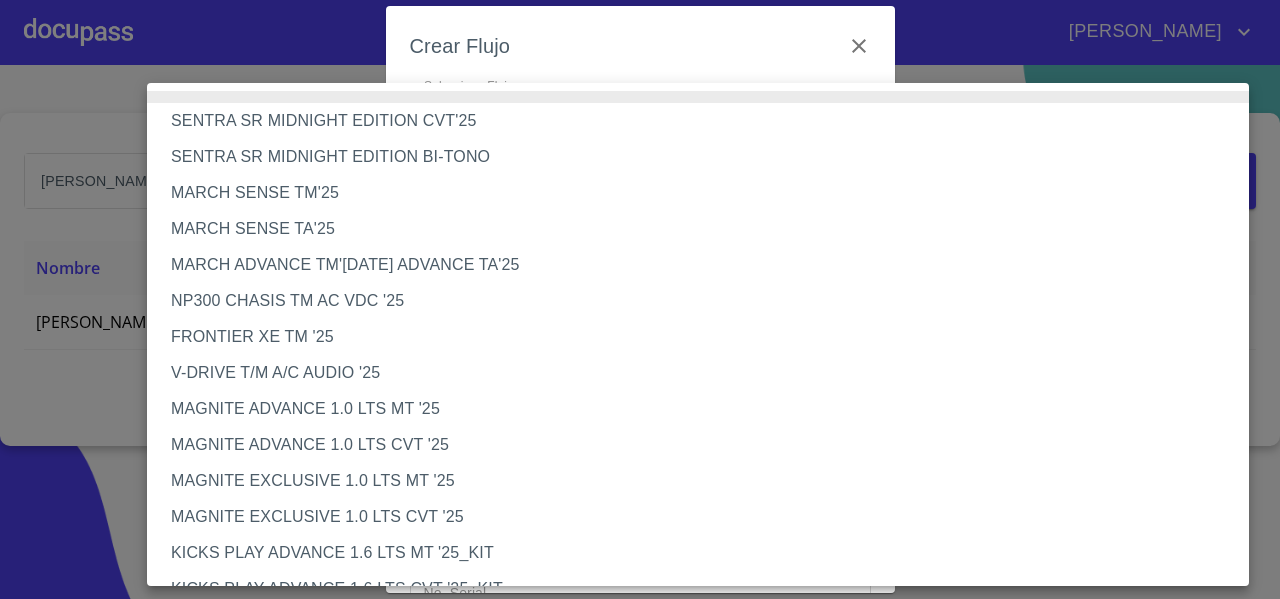 type 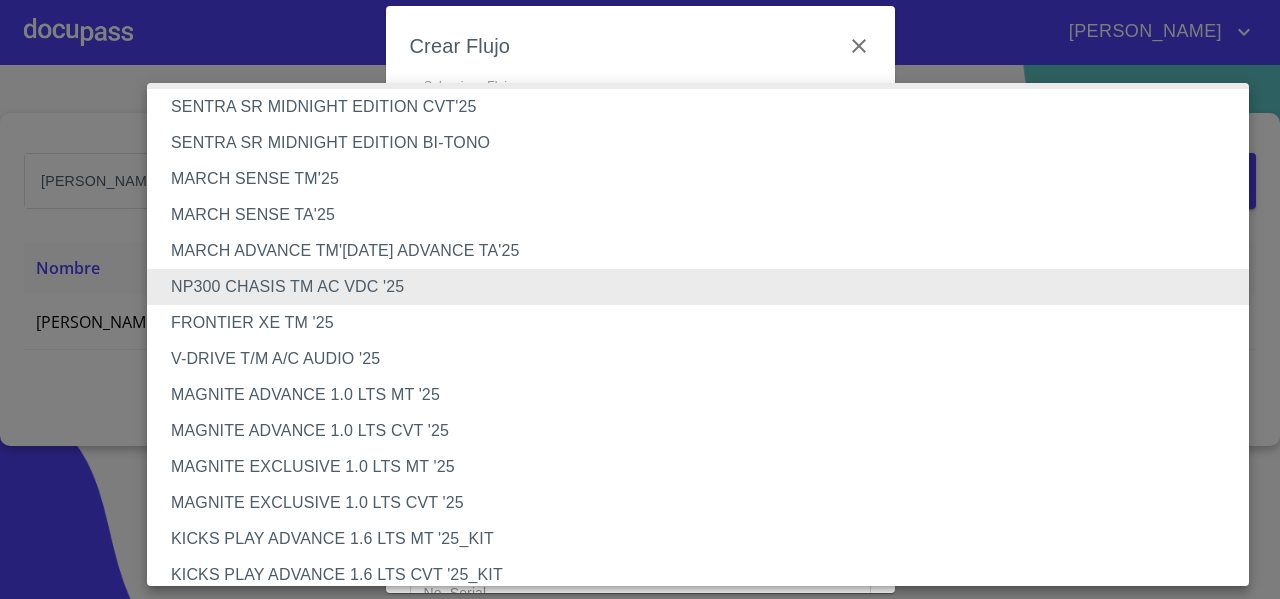scroll, scrollTop: 10, scrollLeft: 0, axis: vertical 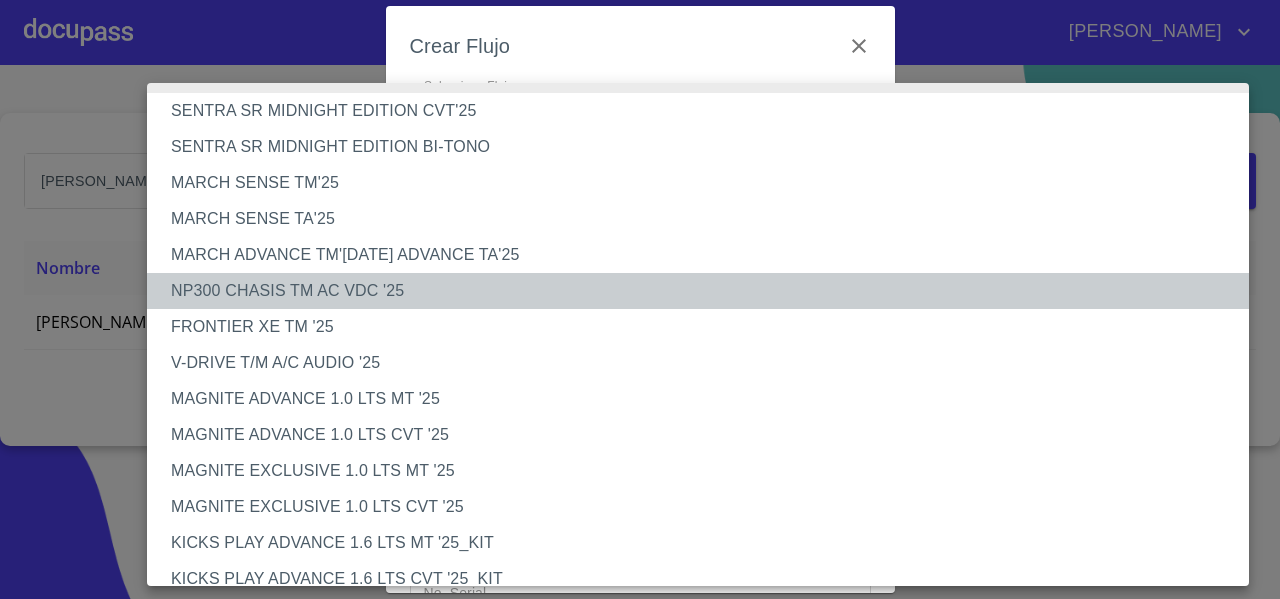 click on "NP300 CHASIS TM AC VDC '25" at bounding box center (705, 291) 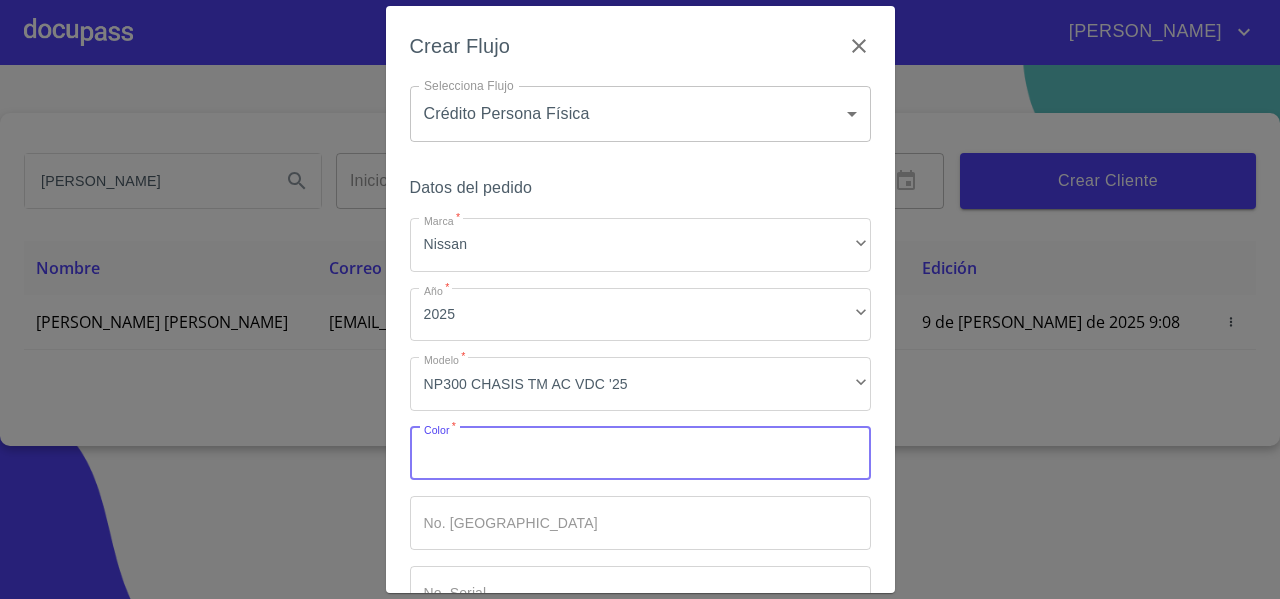 click on "Marca   *" at bounding box center (640, 454) 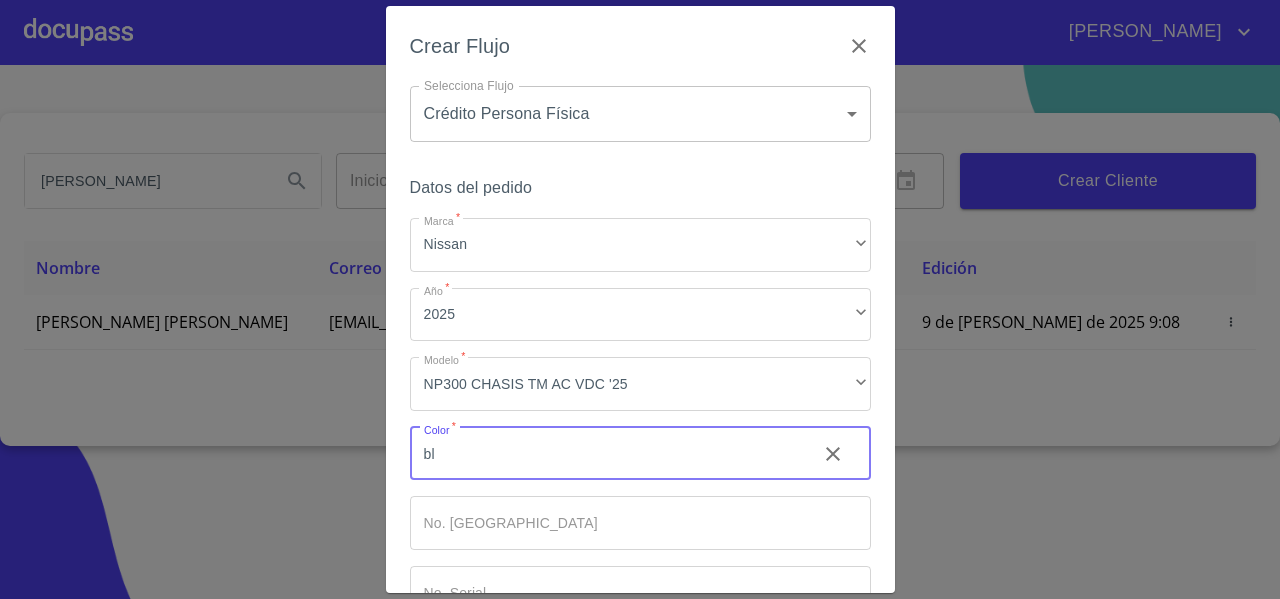 type on "b" 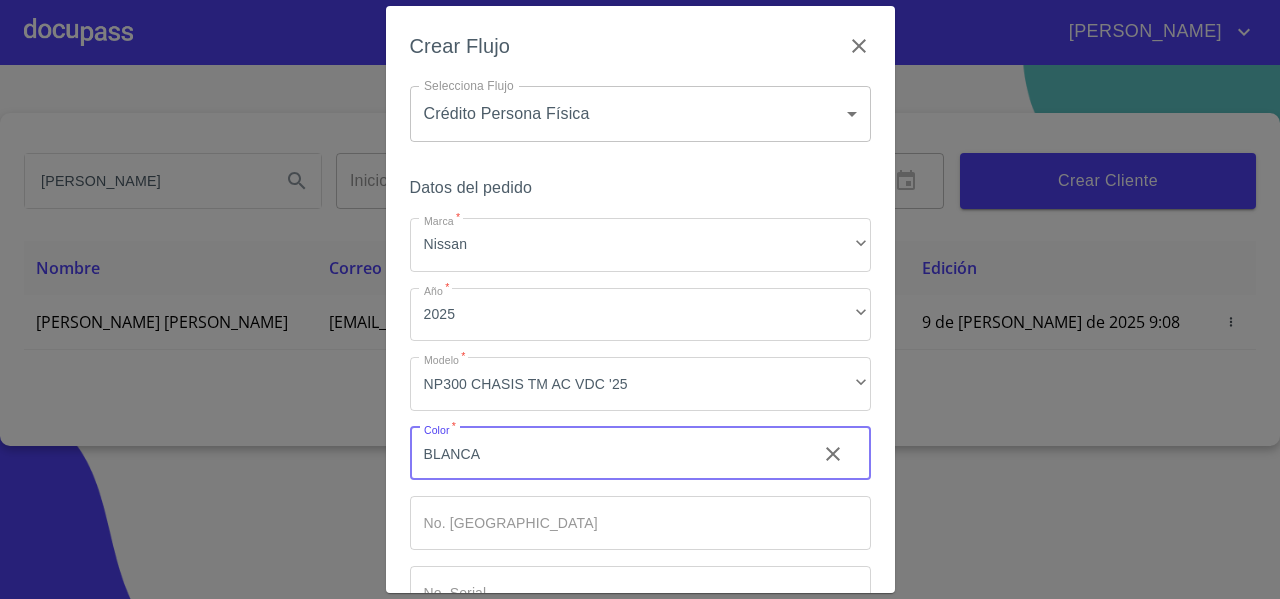 type on "BLANCA" 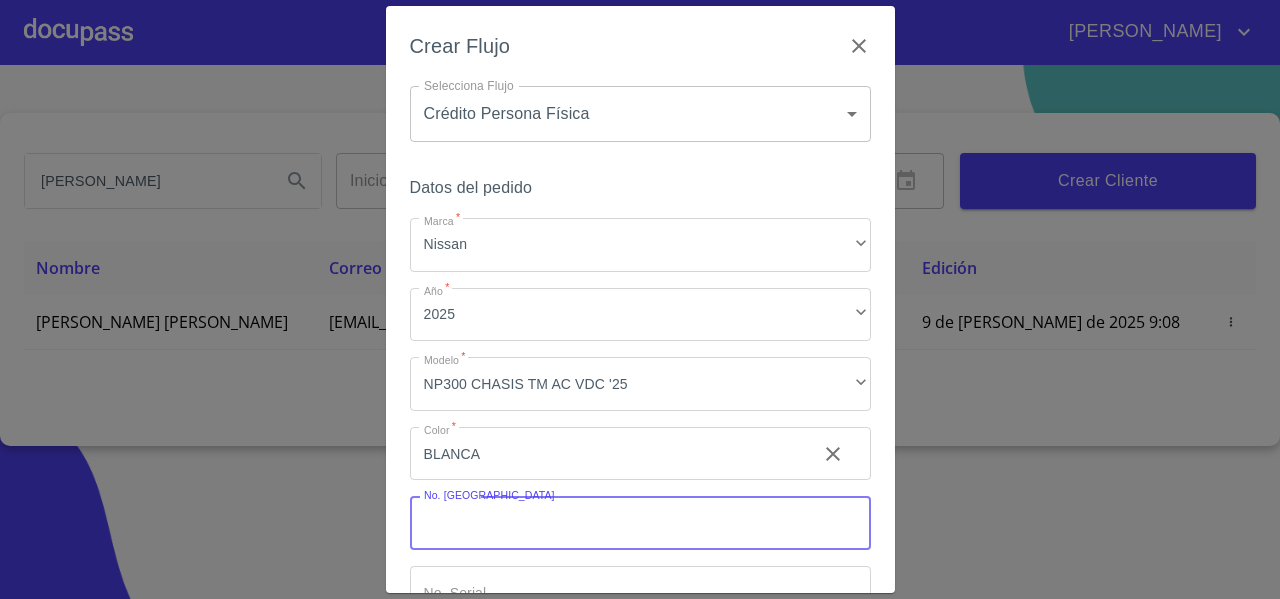 click on "Marca   *" at bounding box center [640, 523] 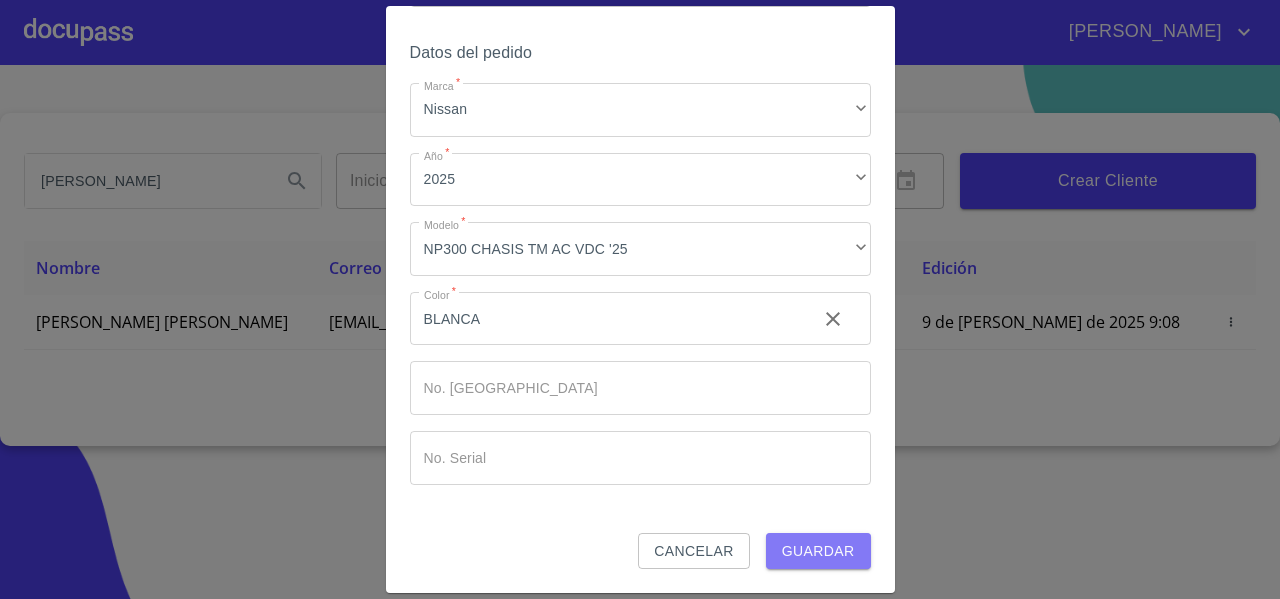 click on "Guardar" at bounding box center [818, 551] 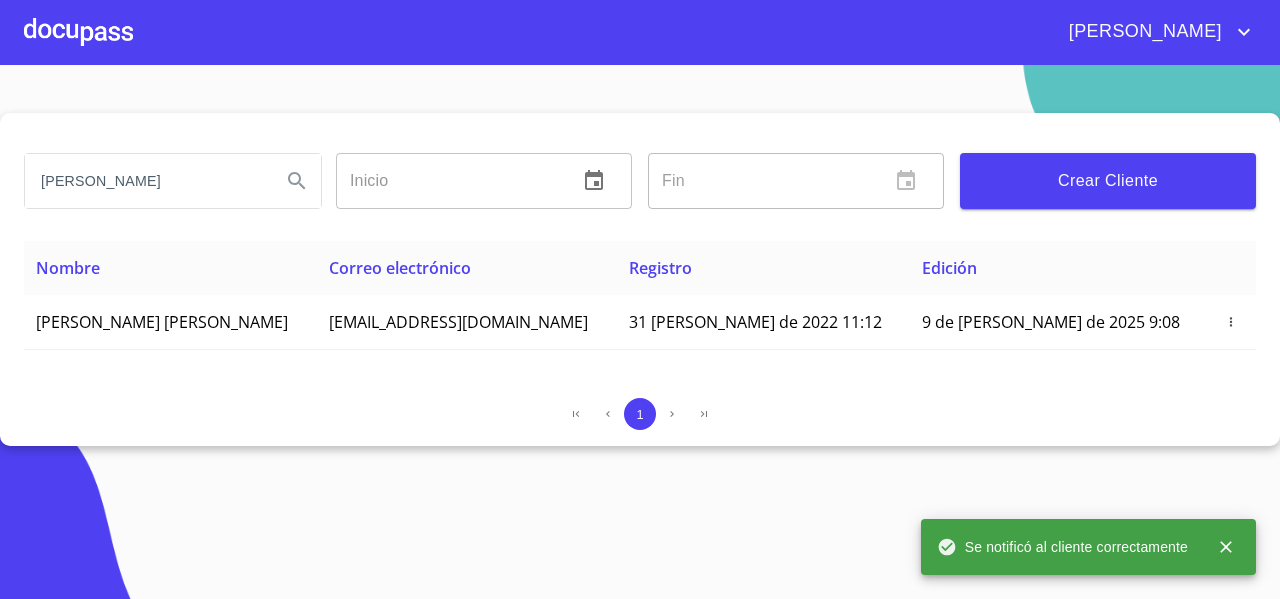 click at bounding box center (78, 32) 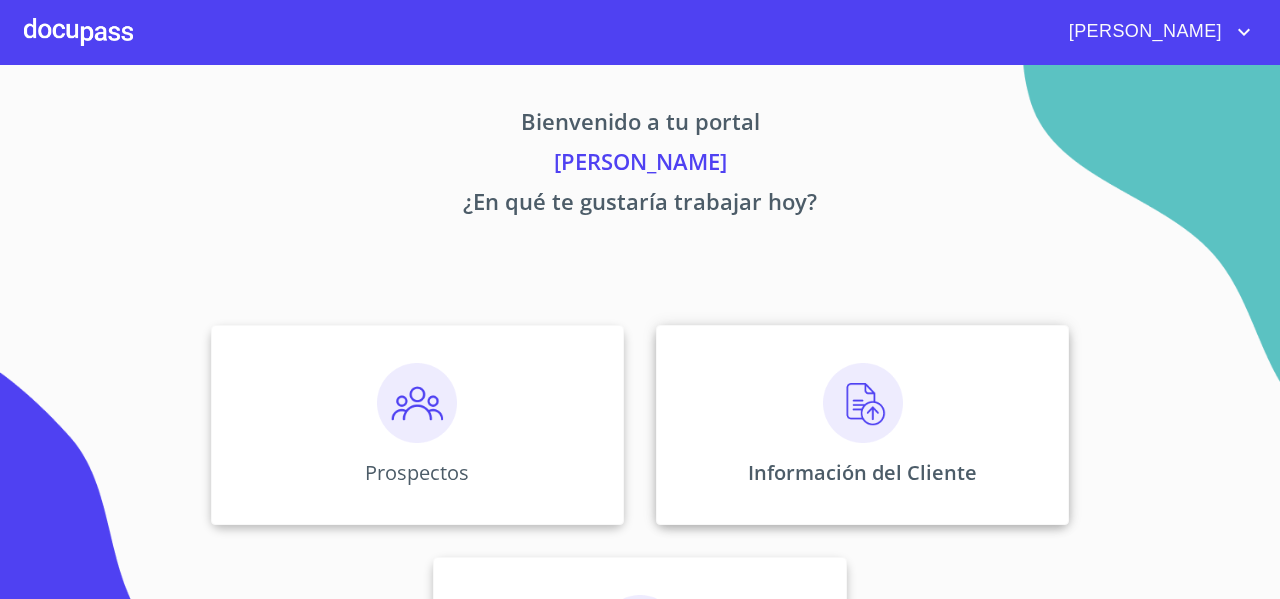 click on "Información del Cliente" at bounding box center [862, 425] 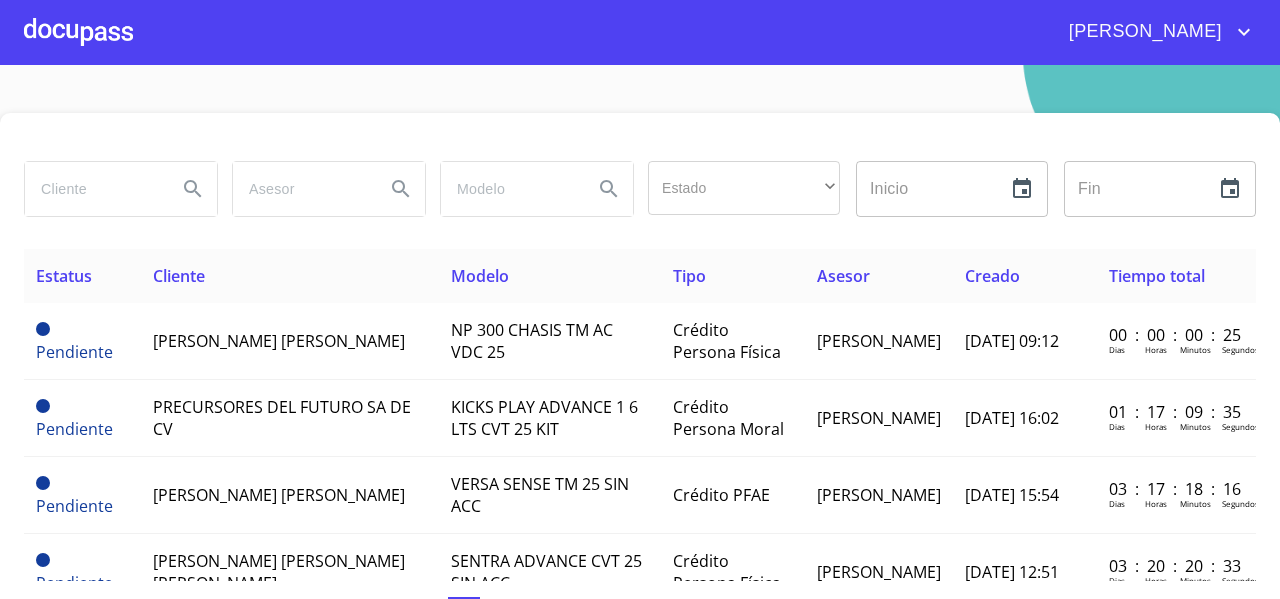 click at bounding box center (78, 32) 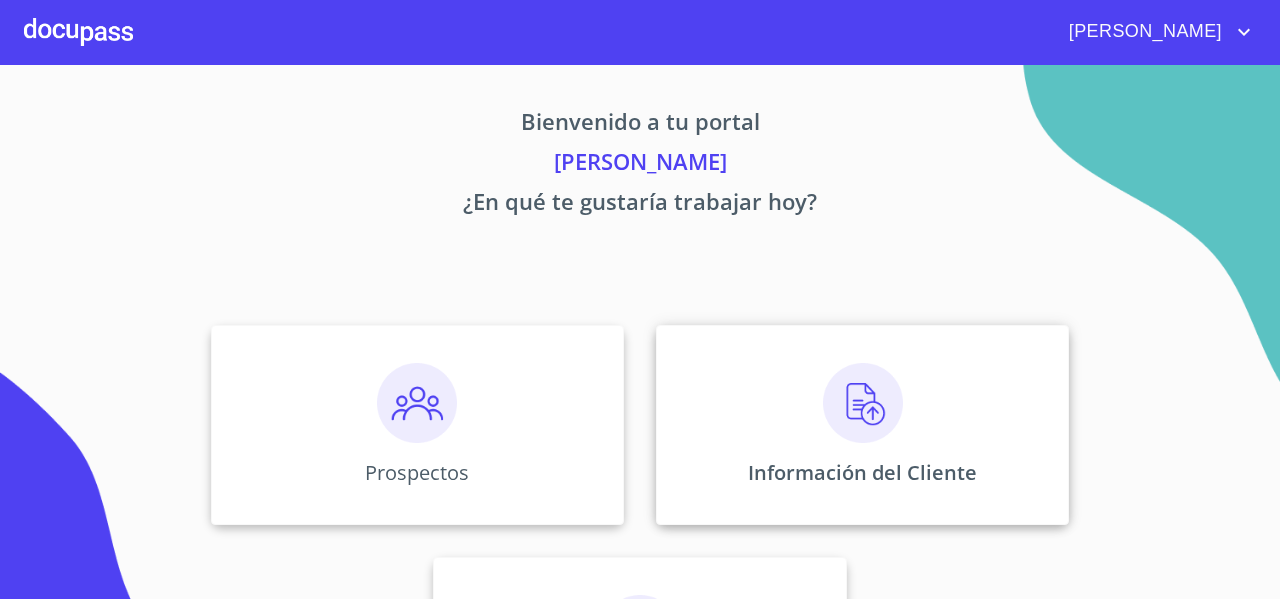 click on "Información del Cliente" at bounding box center [862, 425] 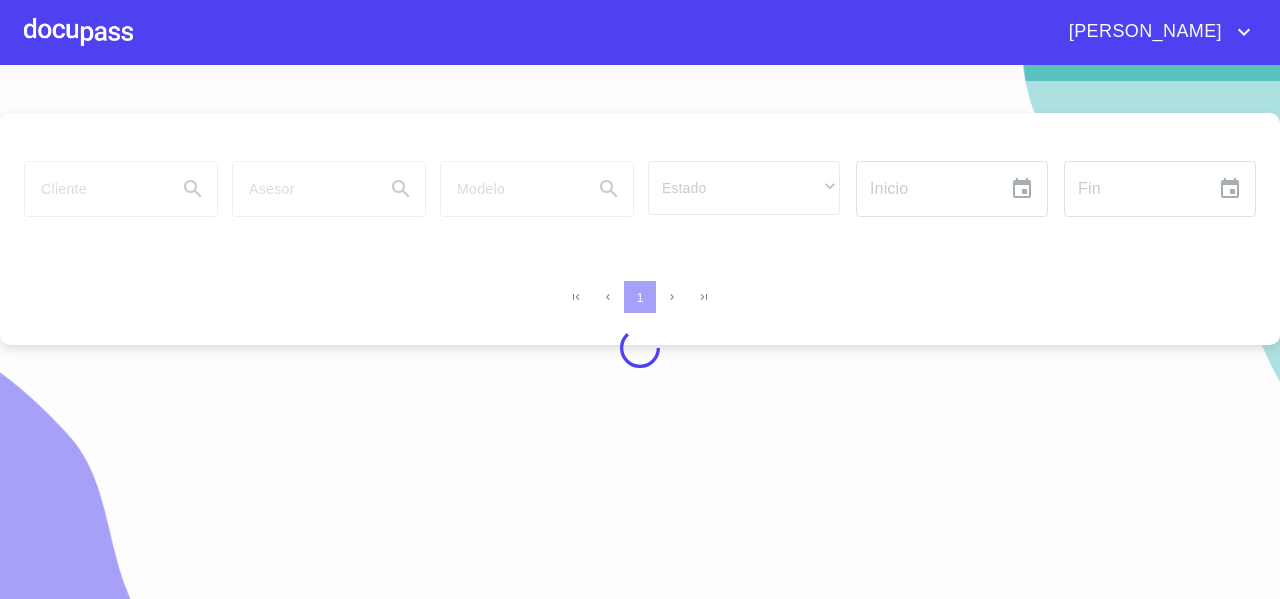 click at bounding box center [640, 348] 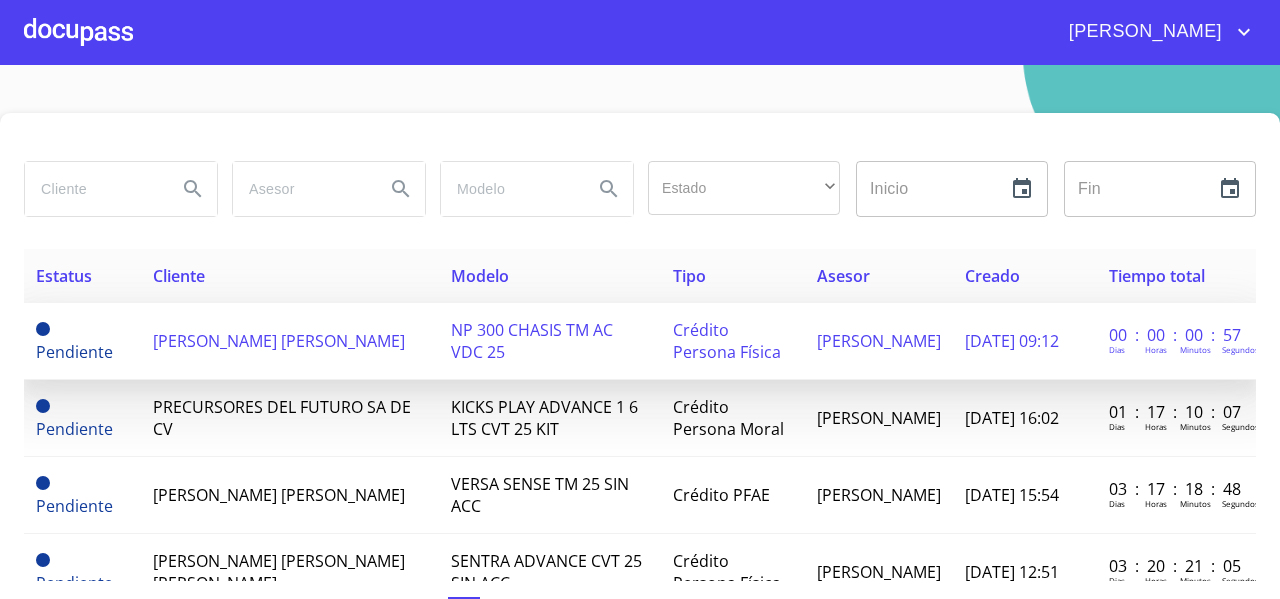 click on "[PERSON_NAME] [PERSON_NAME]" at bounding box center (279, 341) 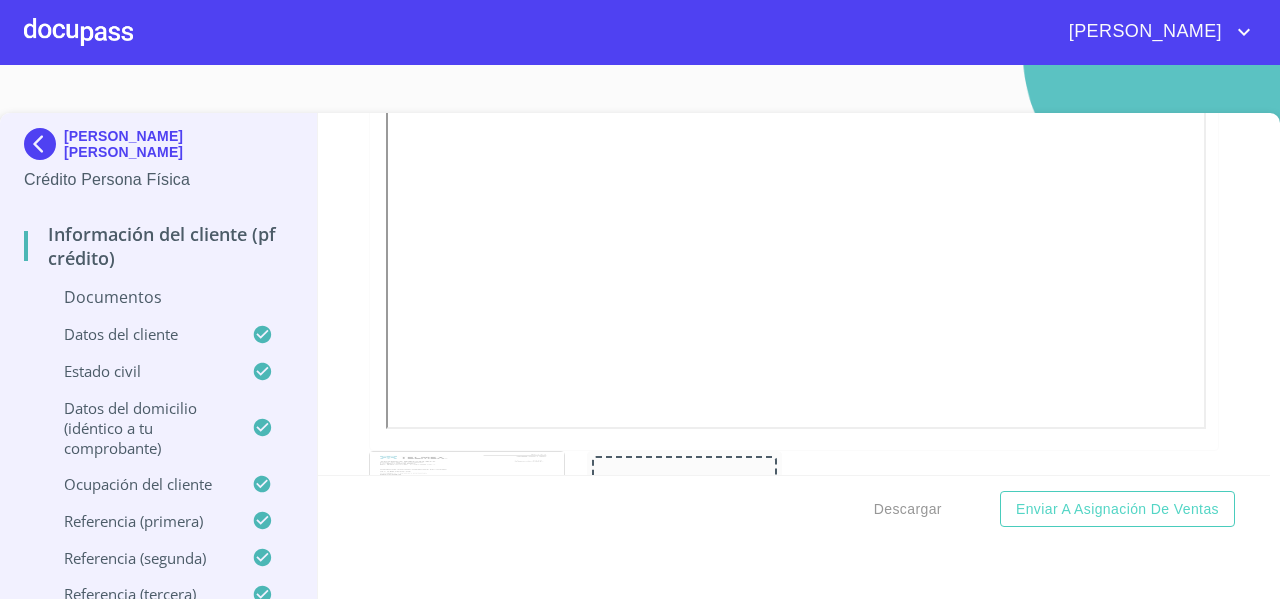 scroll, scrollTop: 890, scrollLeft: 0, axis: vertical 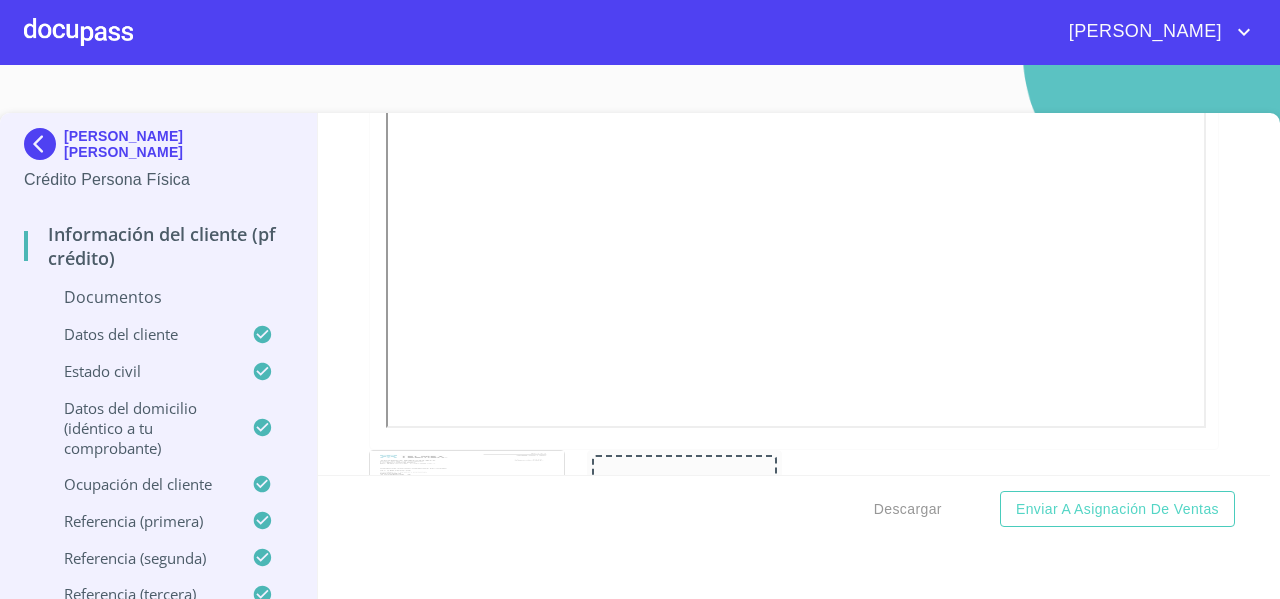 click at bounding box center (685, -329) 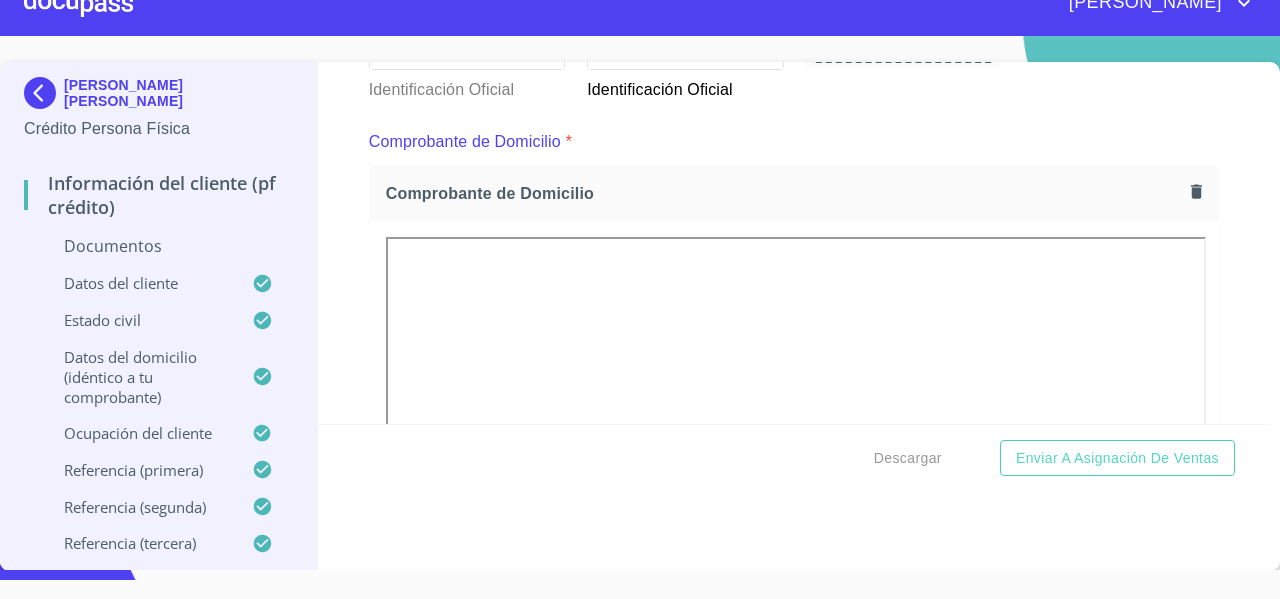 scroll, scrollTop: 494, scrollLeft: 0, axis: vertical 